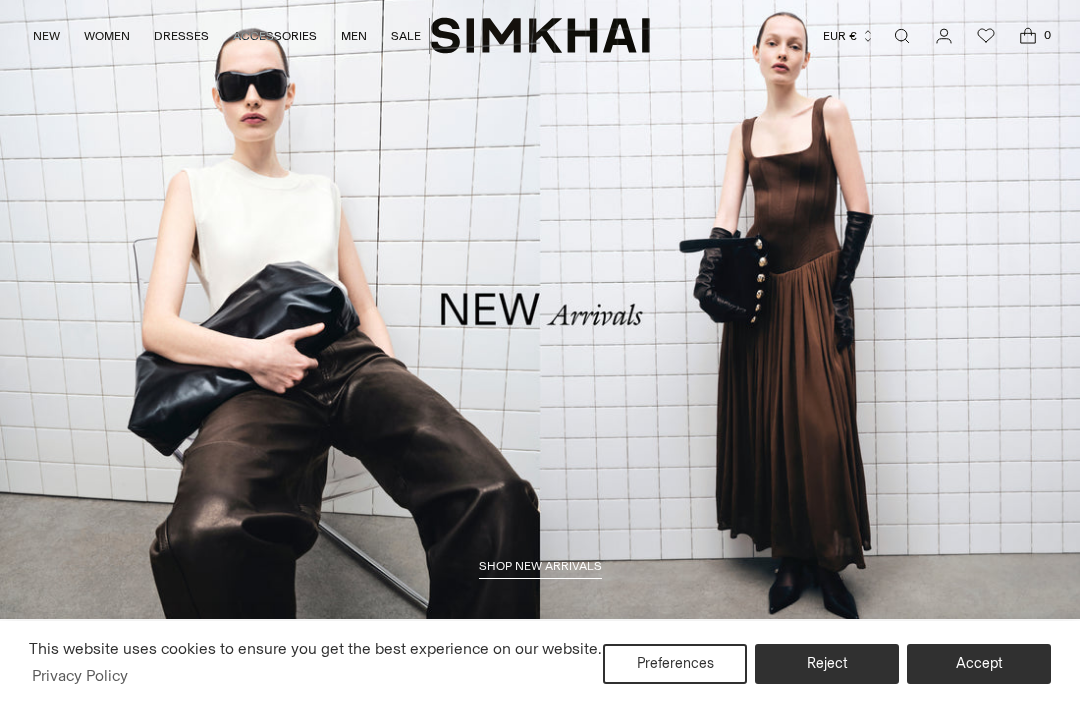 scroll, scrollTop: -3, scrollLeft: 0, axis: vertical 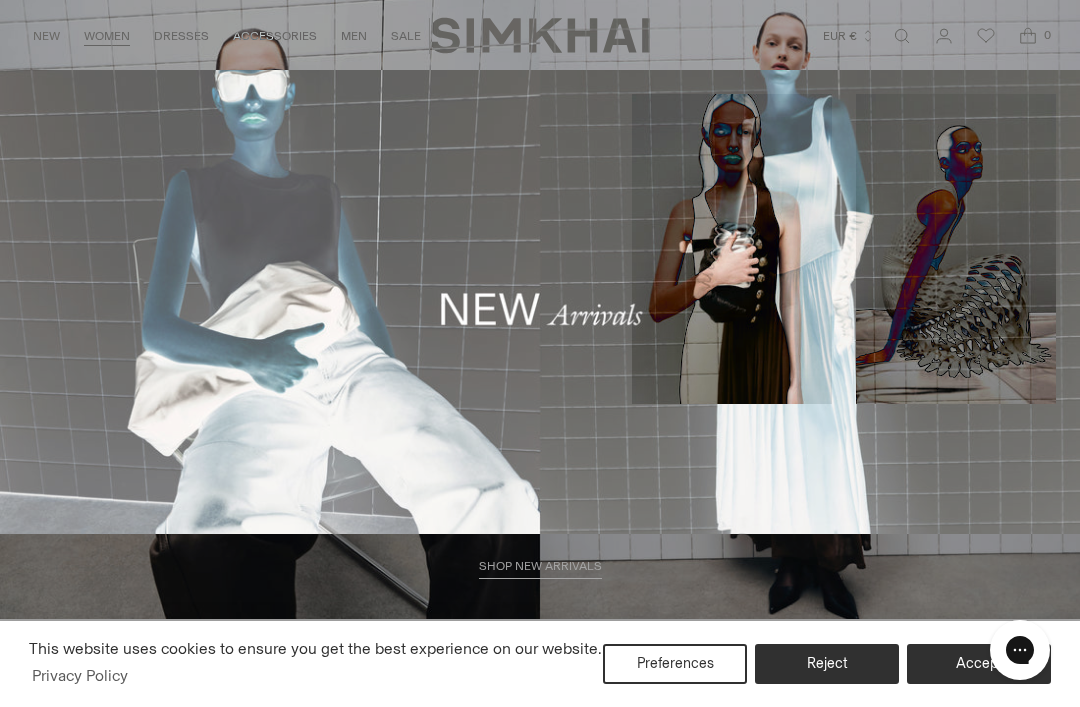 click on "Pants & Shorts" at bounding box center [73, 393] 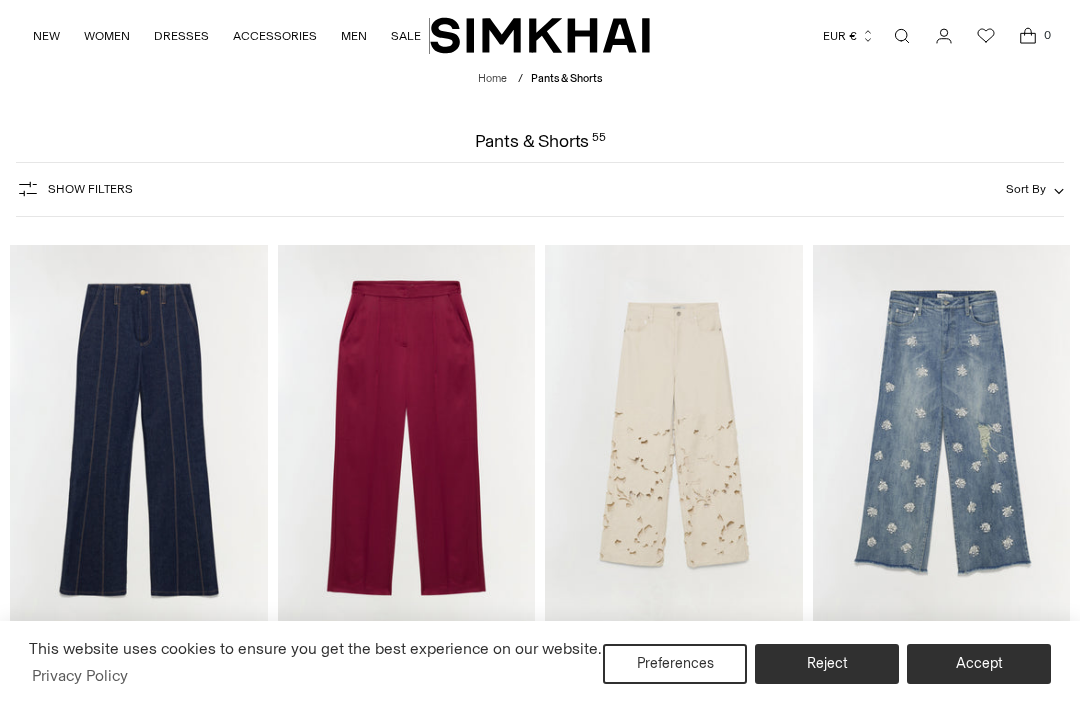 scroll, scrollTop: 176, scrollLeft: 0, axis: vertical 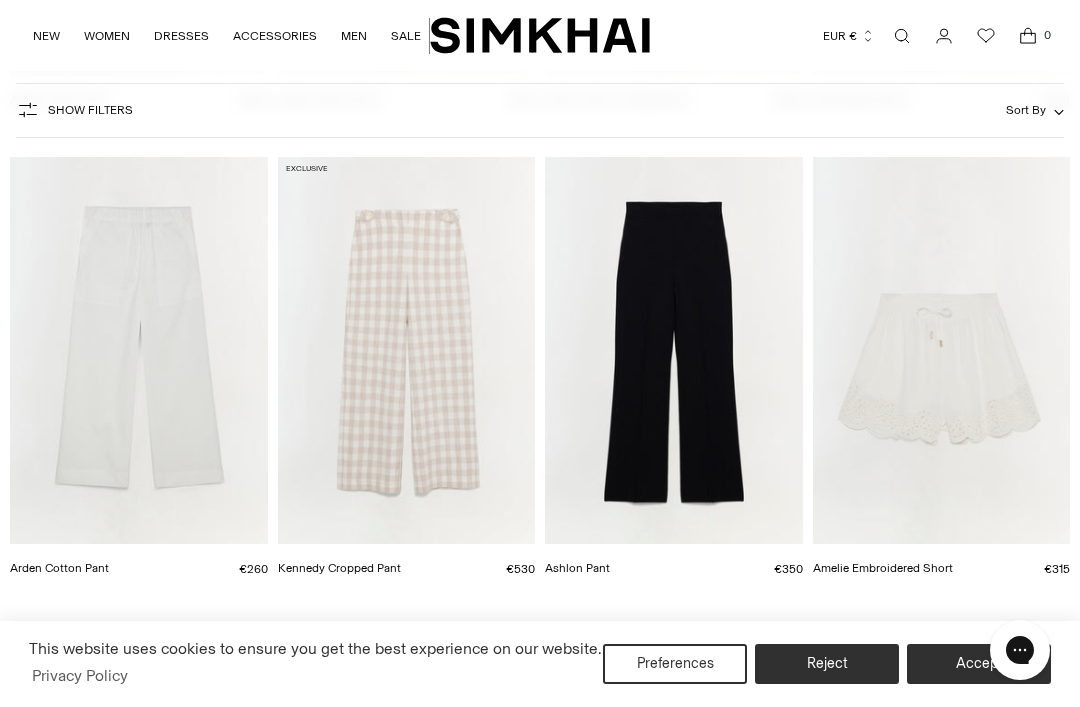 click at bounding box center [674, 350] 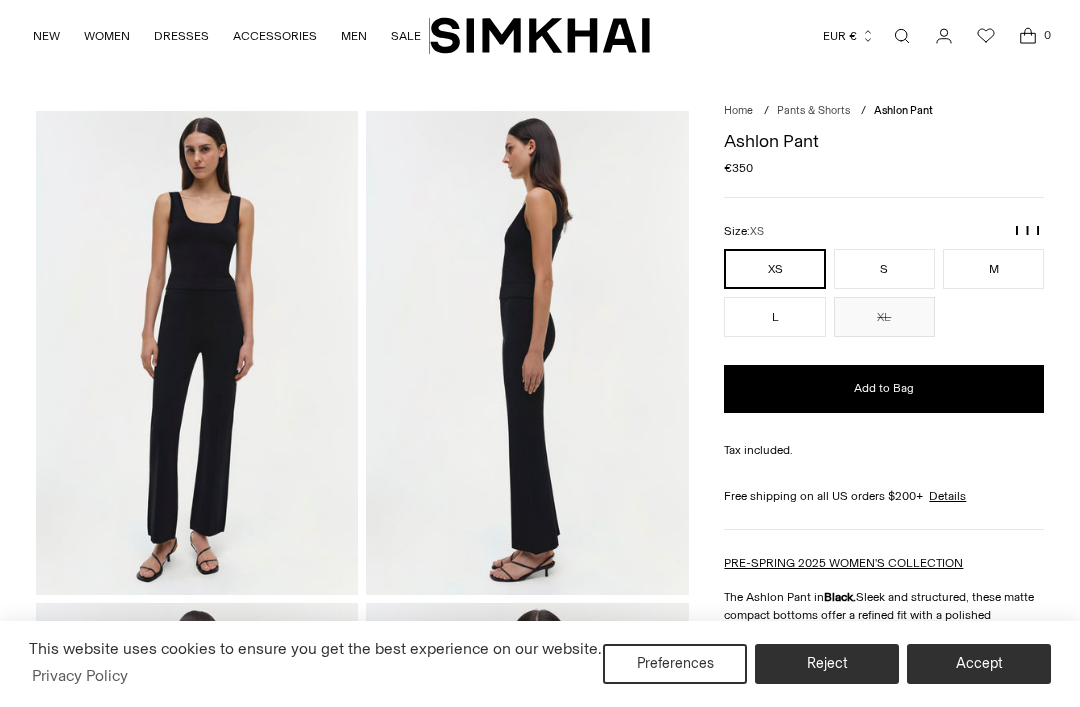 scroll, scrollTop: 0, scrollLeft: 0, axis: both 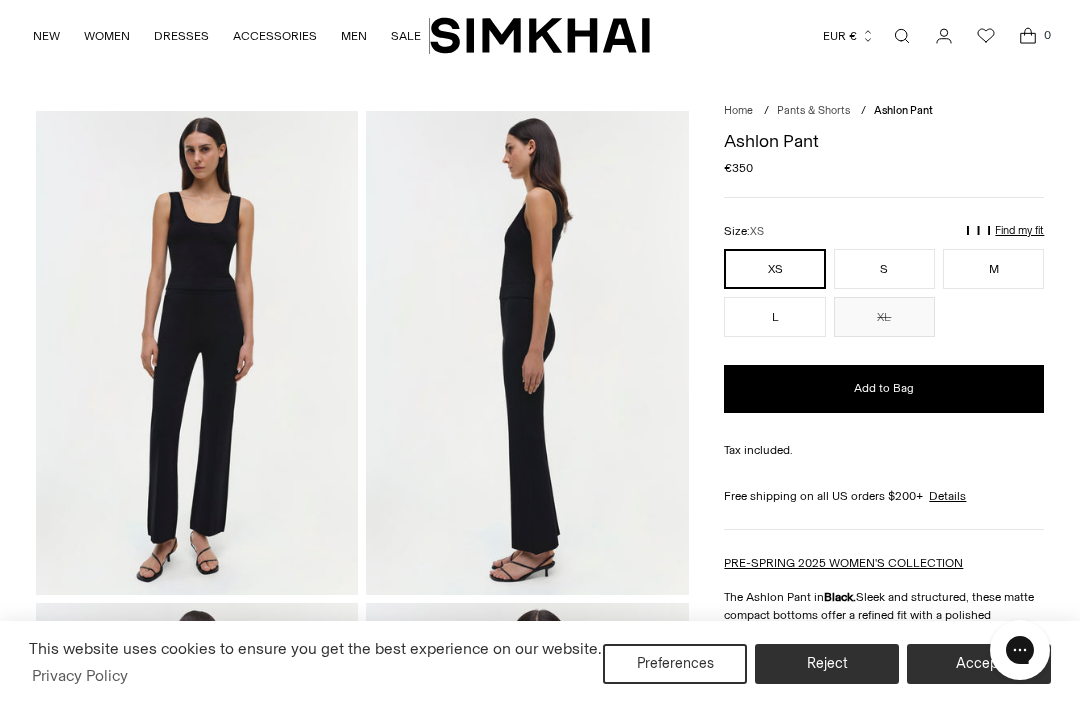 click at bounding box center (902, 36) 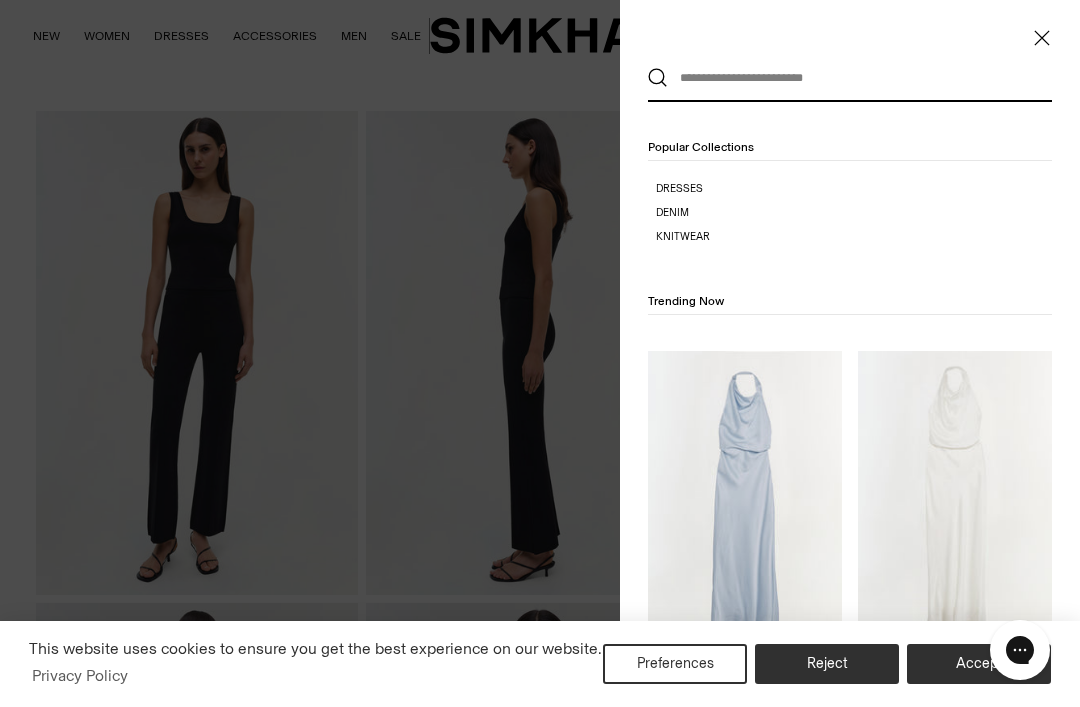 click at bounding box center (845, 78) 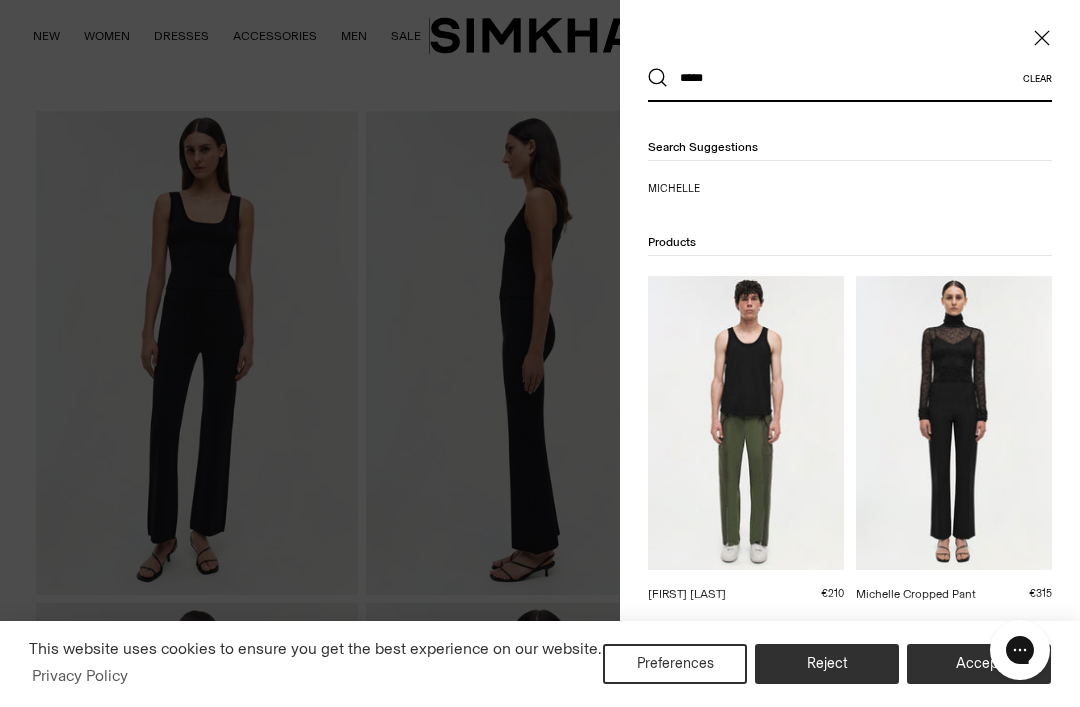 type on "*****" 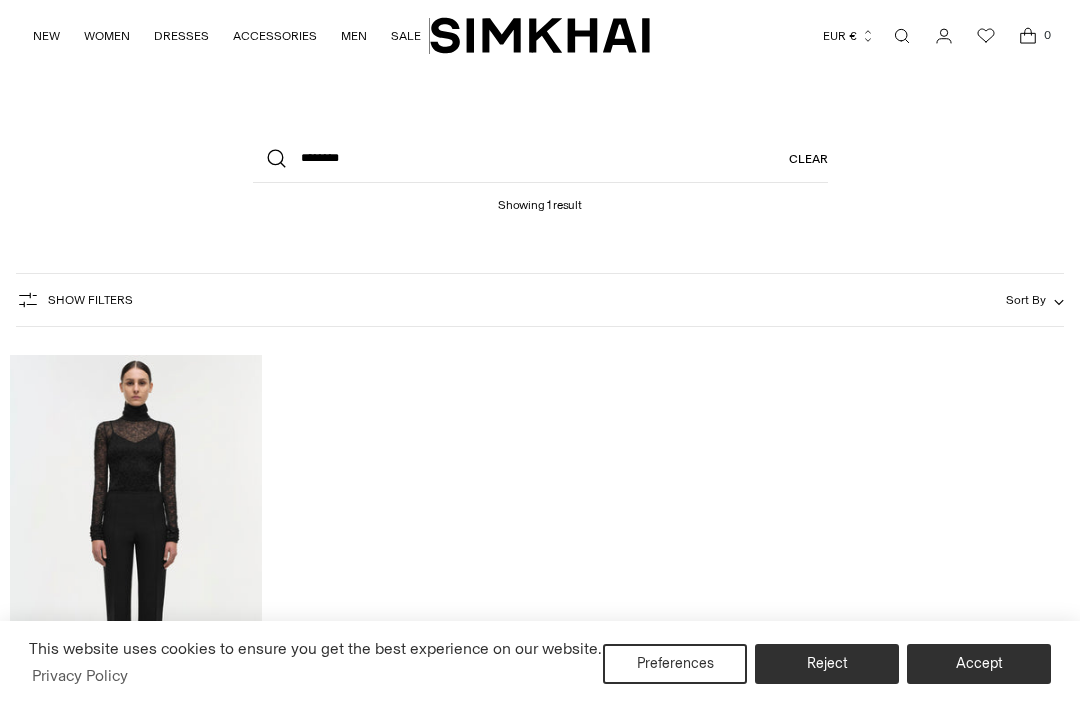 scroll, scrollTop: 0, scrollLeft: 0, axis: both 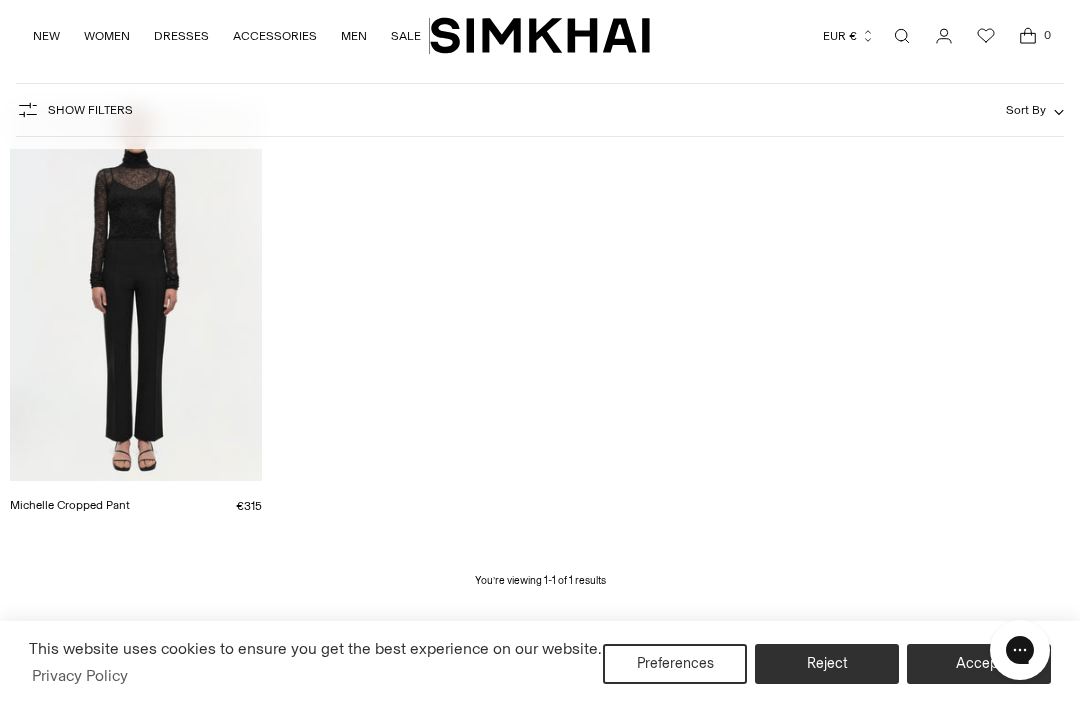 click at bounding box center (136, 291) 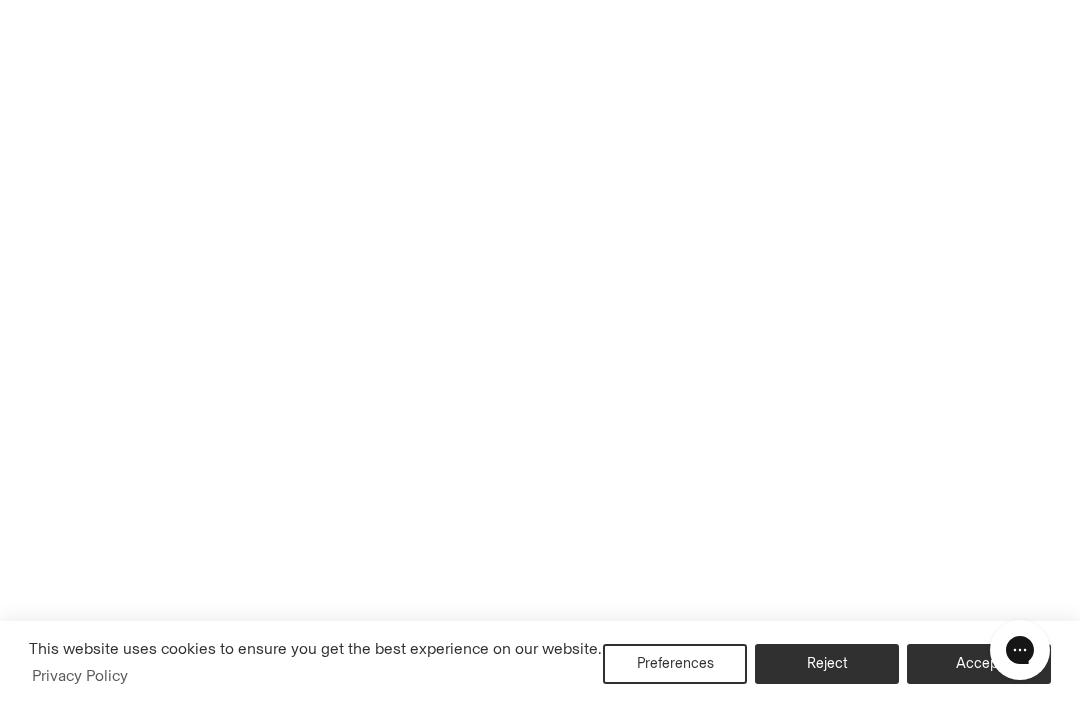 scroll, scrollTop: 317, scrollLeft: 0, axis: vertical 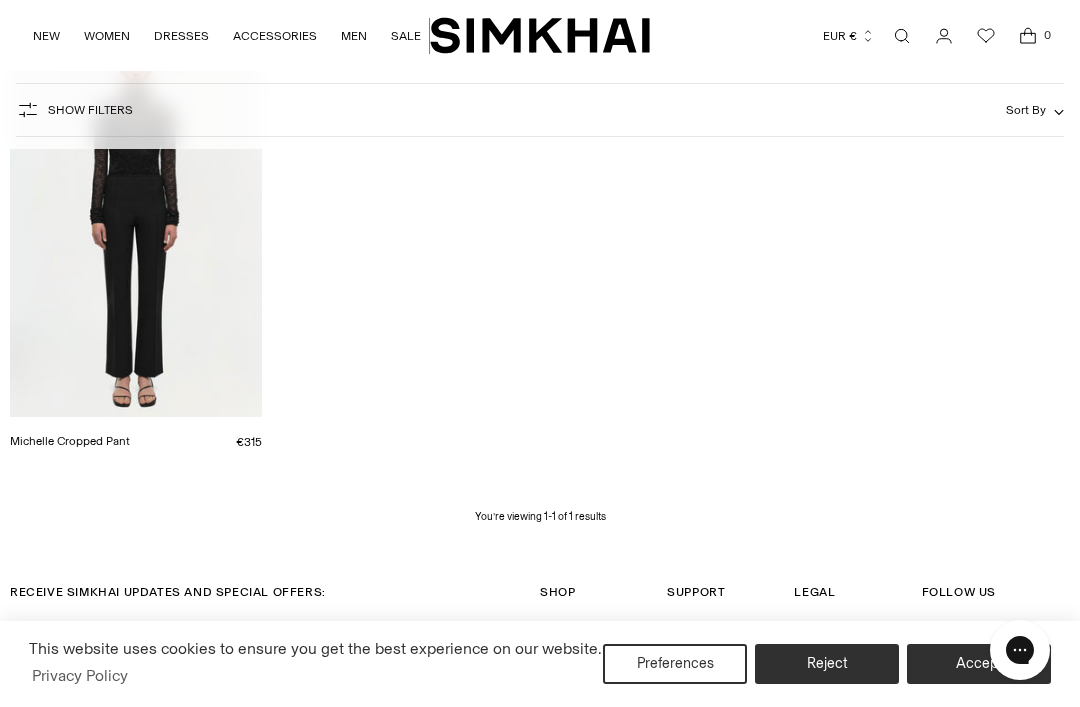 click at bounding box center [136, 227] 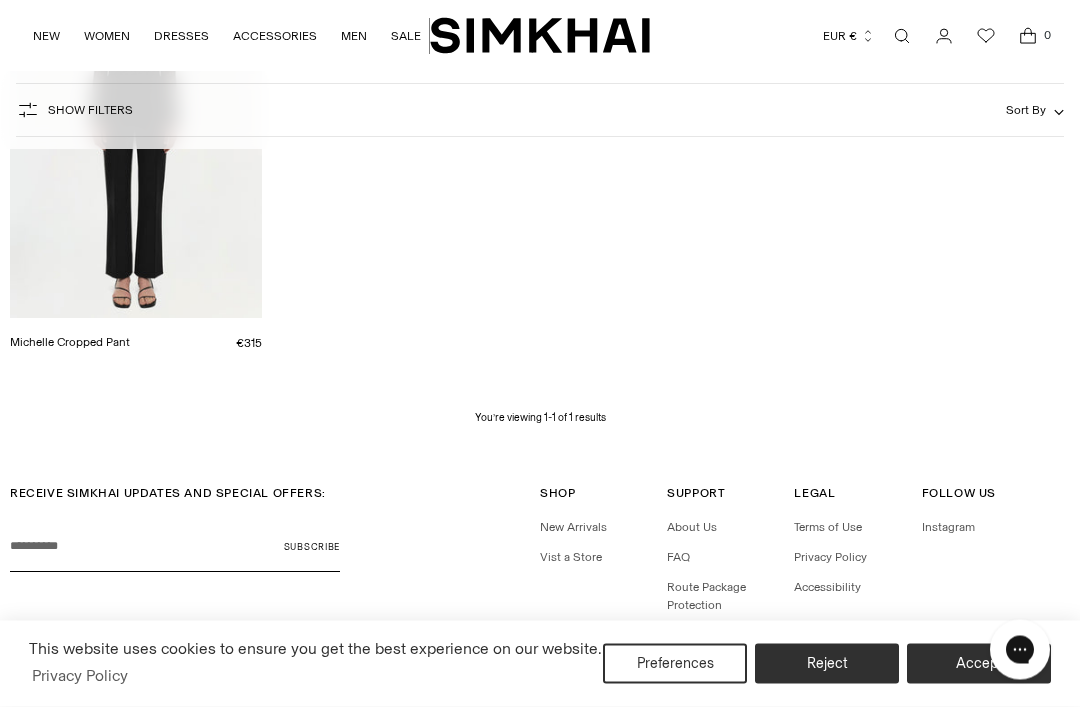 scroll, scrollTop: 442, scrollLeft: 0, axis: vertical 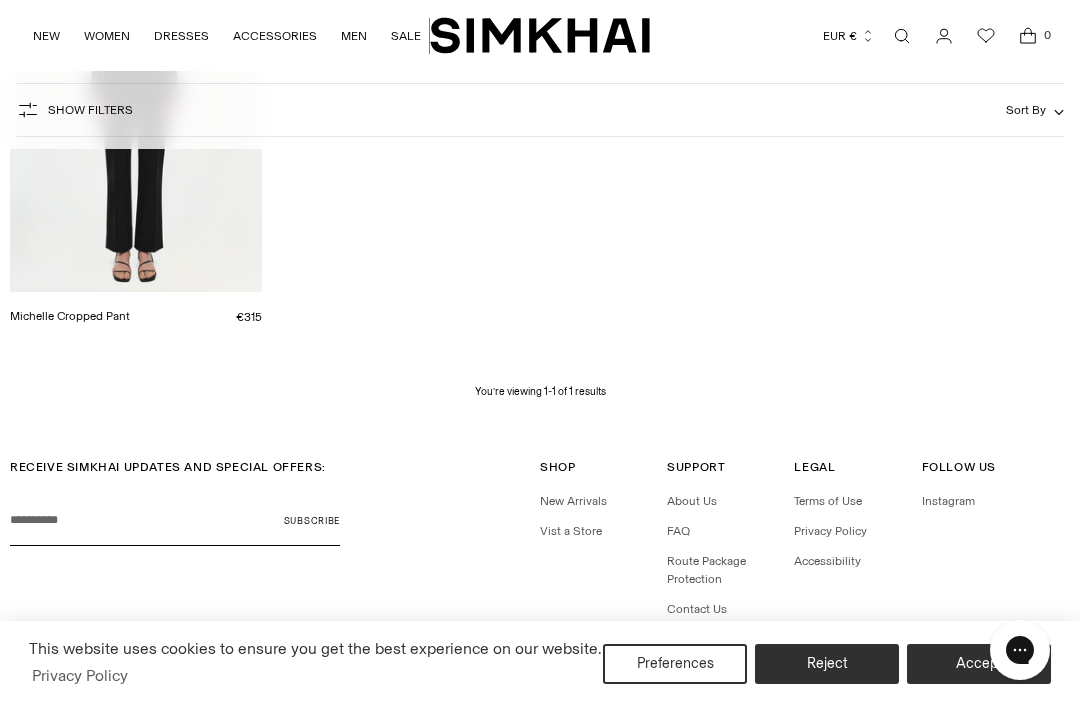 click at bounding box center [136, 102] 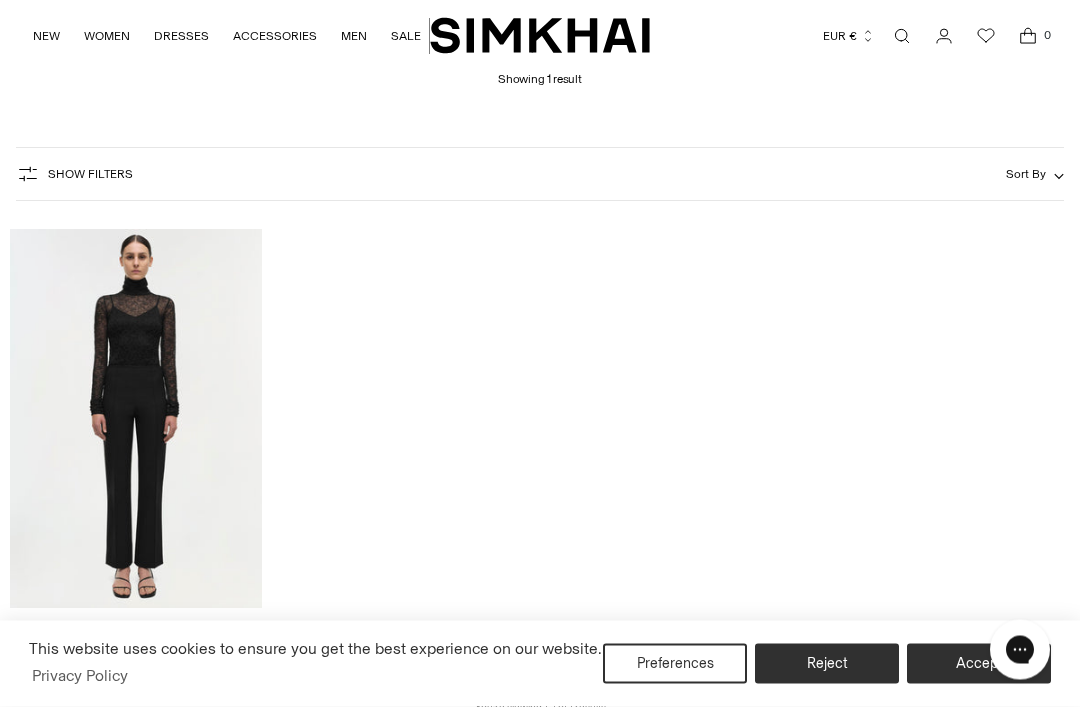 scroll, scrollTop: 0, scrollLeft: 0, axis: both 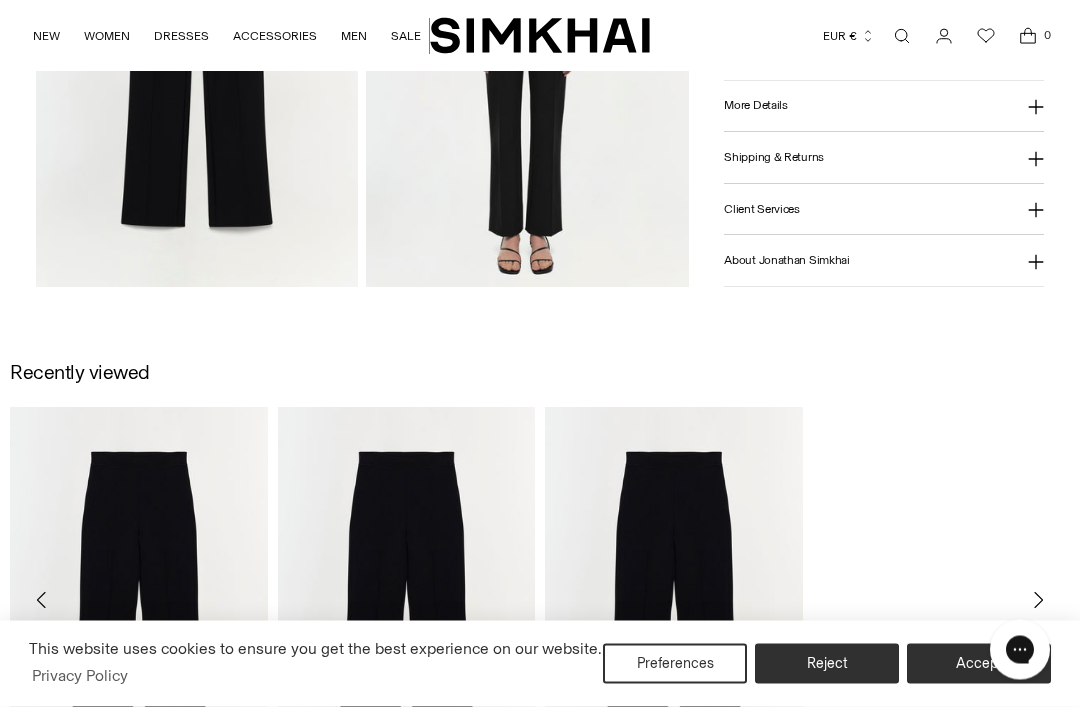 click on "More Details" at bounding box center (884, 107) 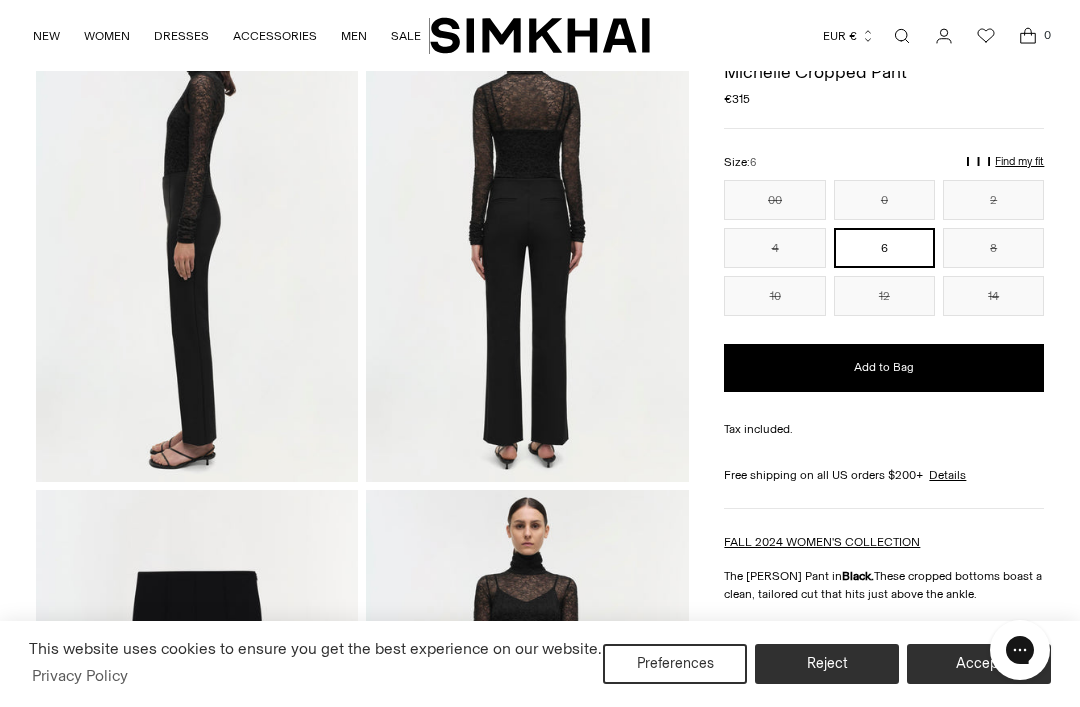 scroll, scrollTop: 604, scrollLeft: 0, axis: vertical 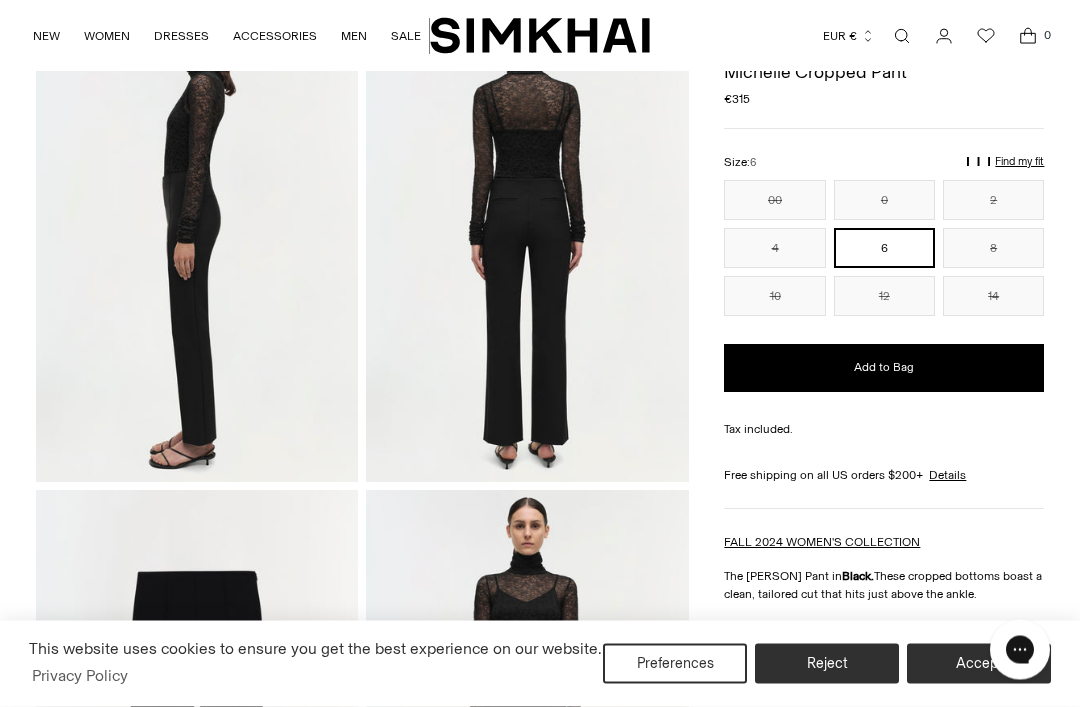 click on "Find my fit" at bounding box center [840, 171] 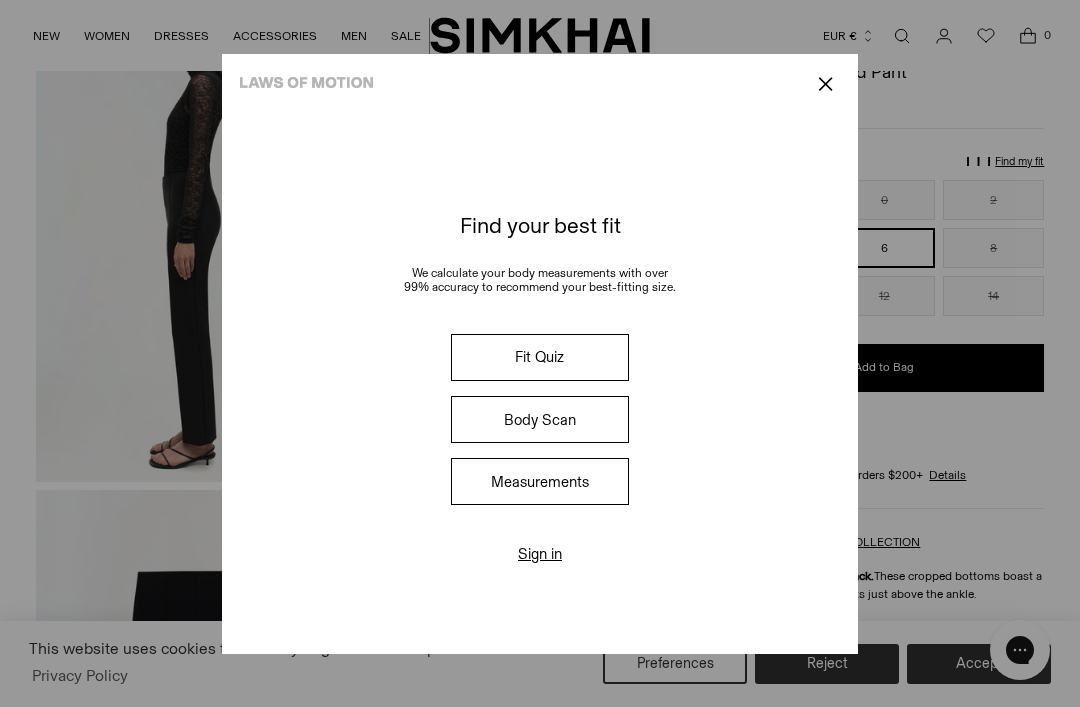 click on "✕" at bounding box center [825, 84] 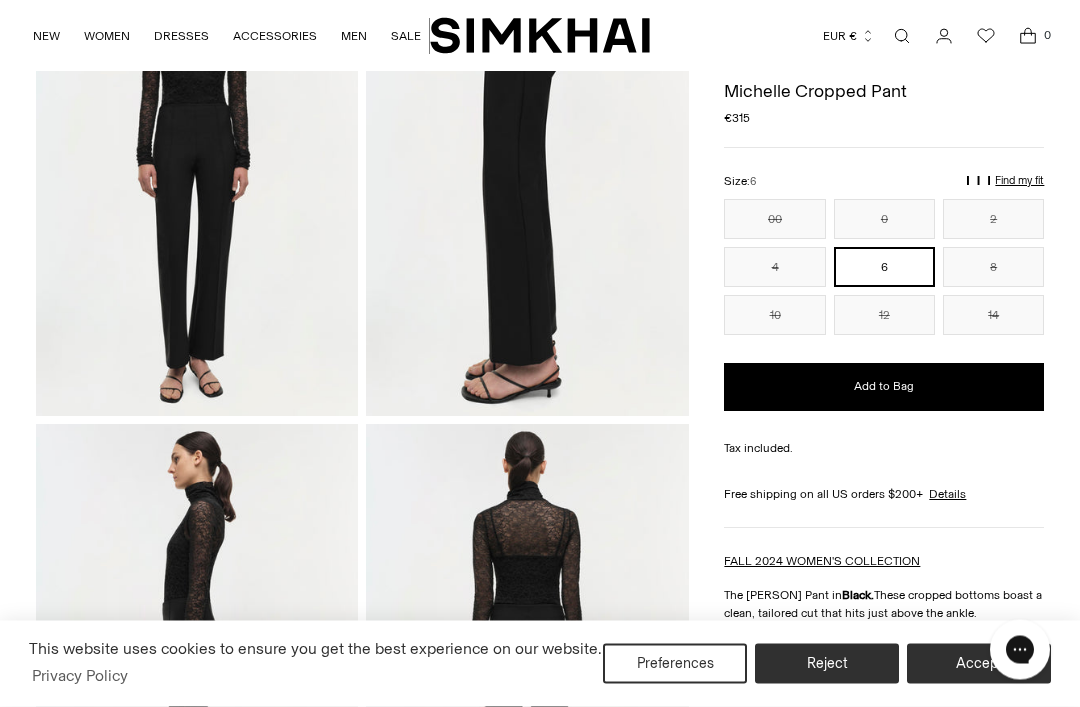 scroll, scrollTop: 176, scrollLeft: 0, axis: vertical 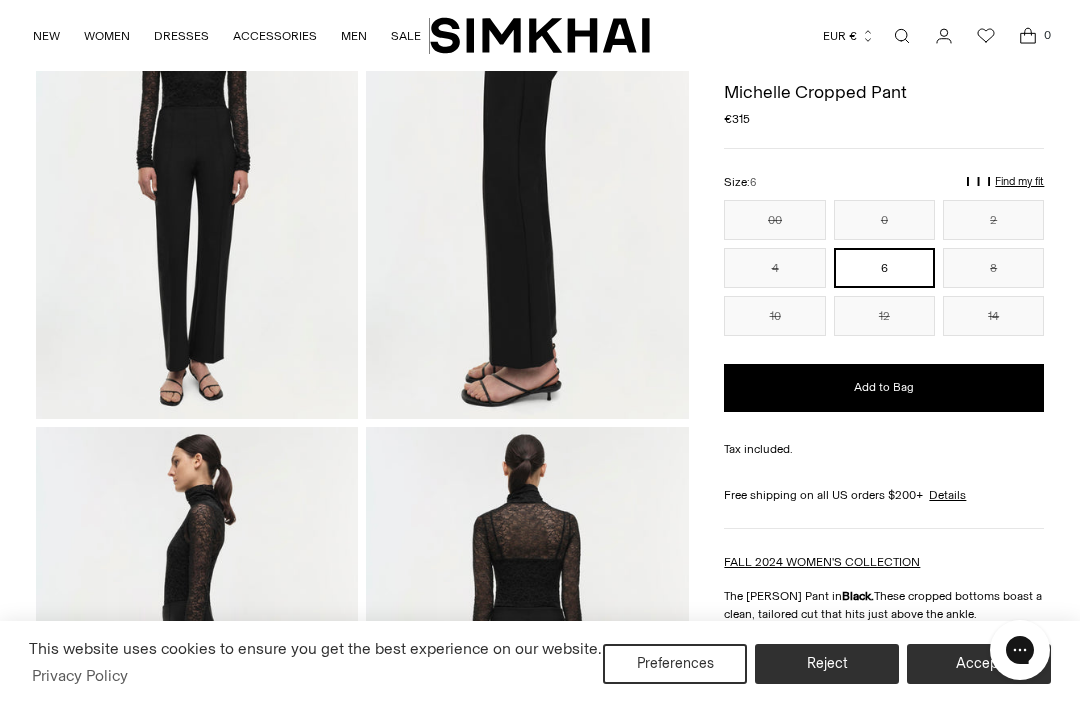 click on "2" at bounding box center (993, 220) 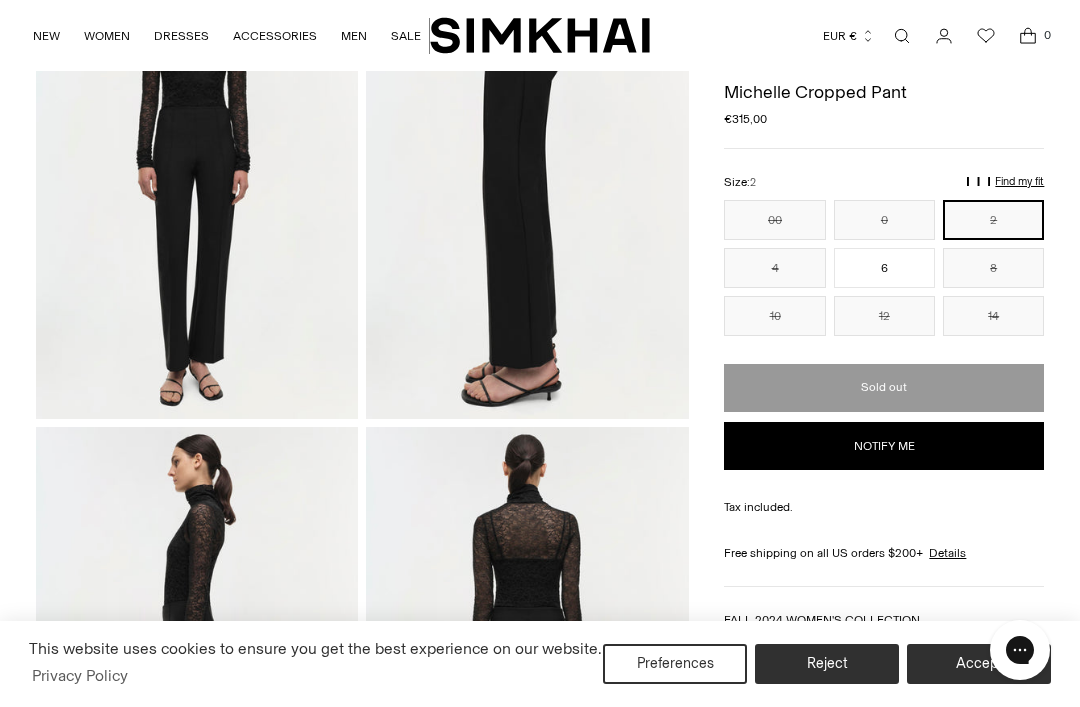 click on "Find my fit" at bounding box center [840, 190] 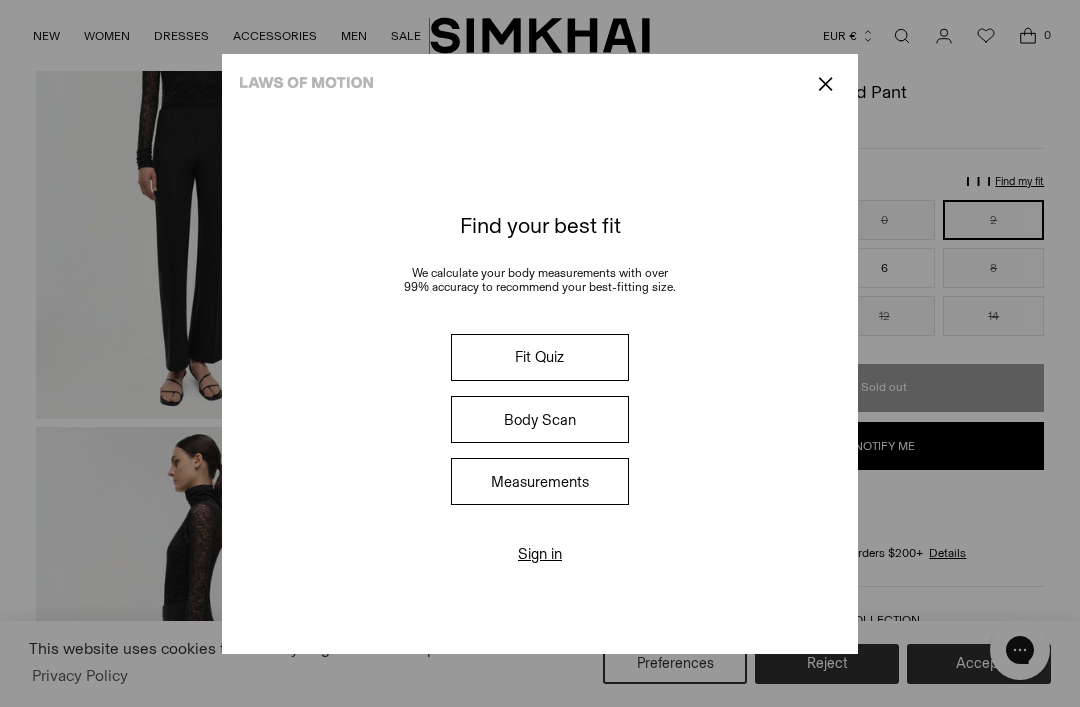 click on "Fit Quiz" at bounding box center (540, 357) 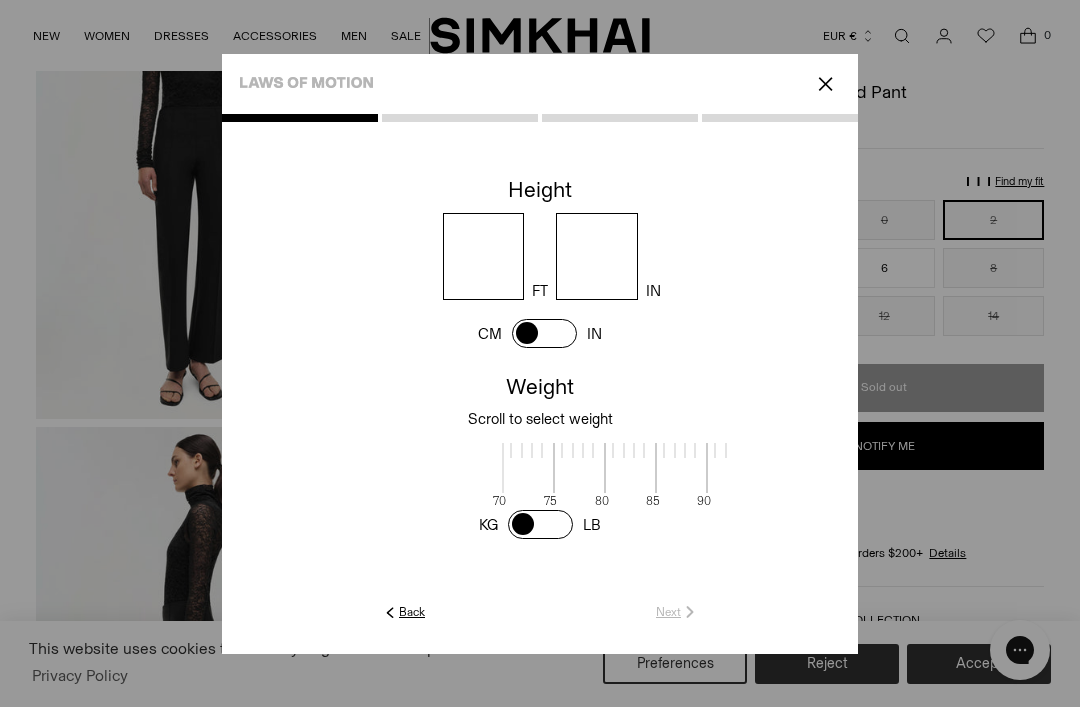 scroll, scrollTop: 4, scrollLeft: 624, axis: both 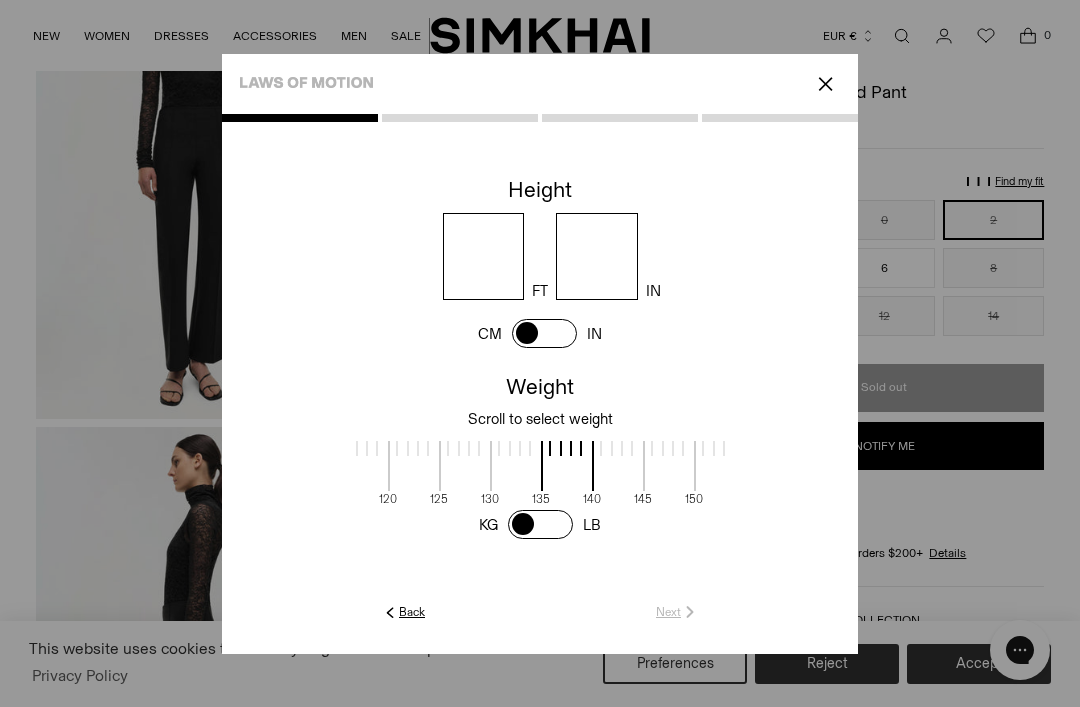 click at bounding box center (540, 524) 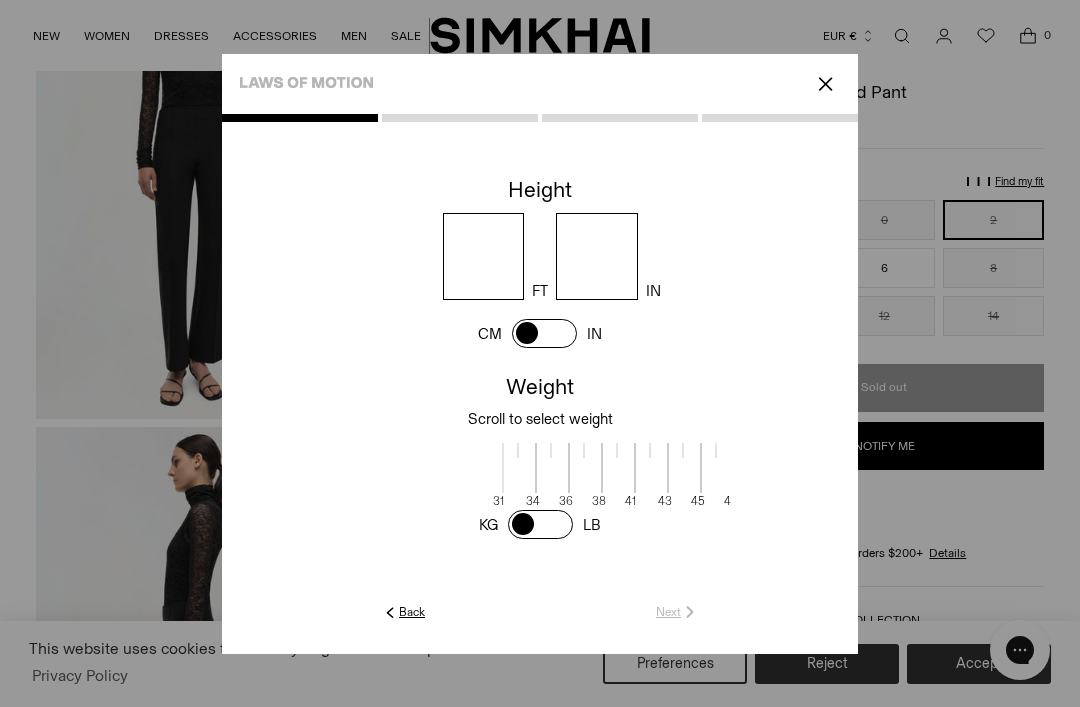scroll, scrollTop: 5, scrollLeft: 381, axis: both 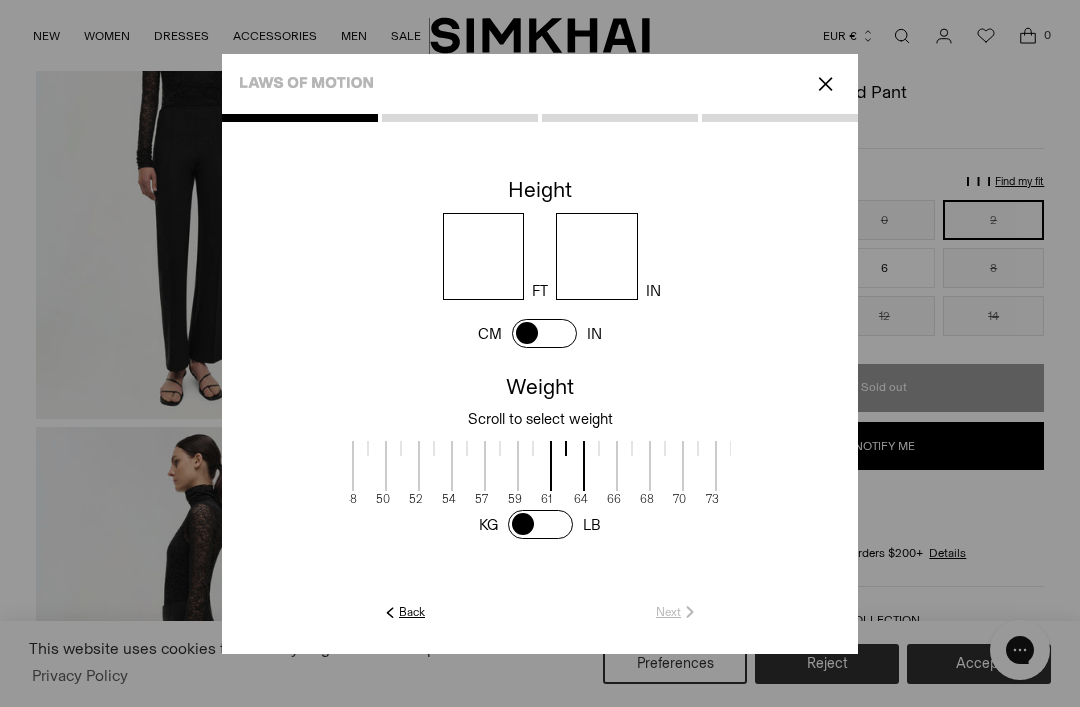 click at bounding box center (567, 466) 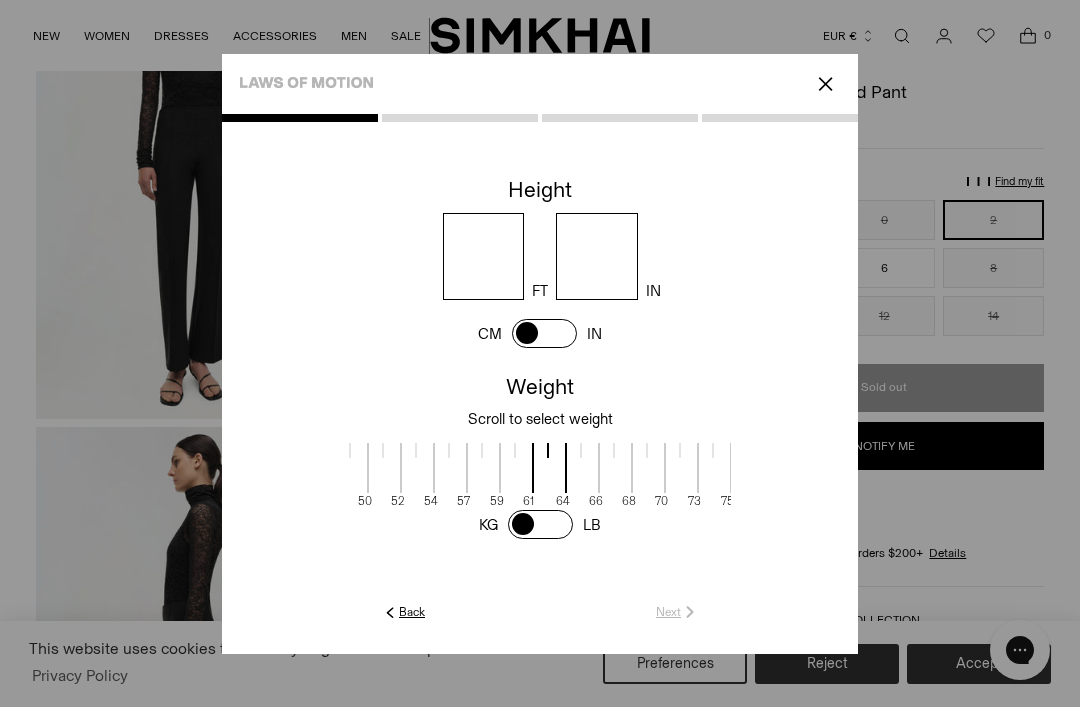 scroll, scrollTop: 0, scrollLeft: 398, axis: horizontal 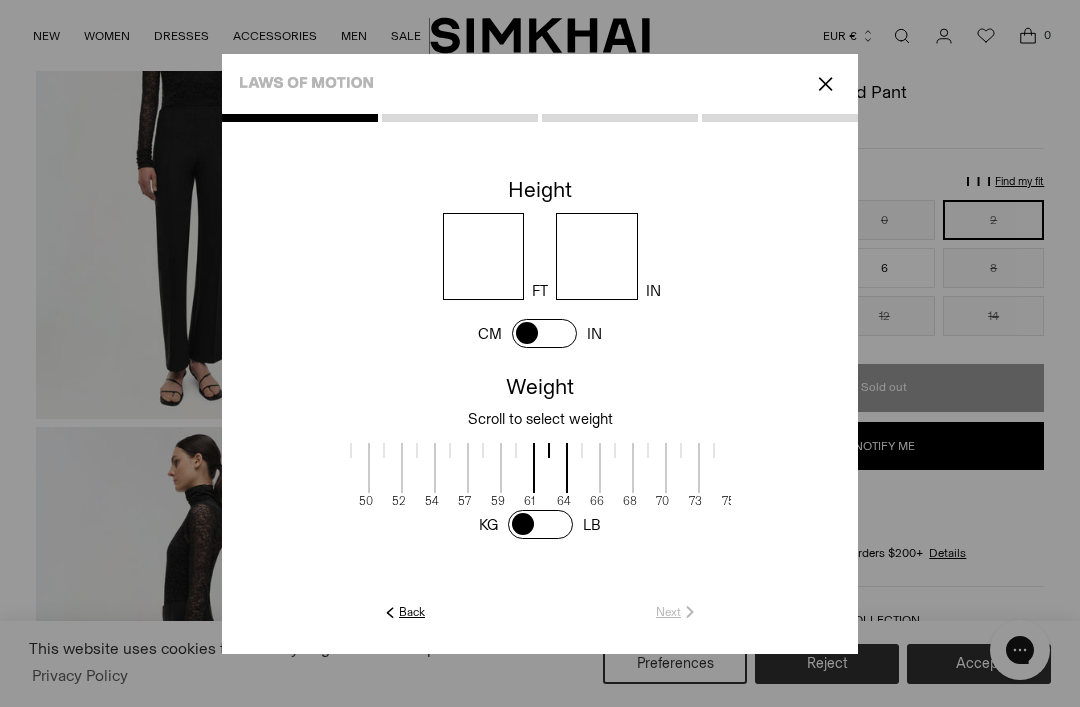click at bounding box center [544, 333] 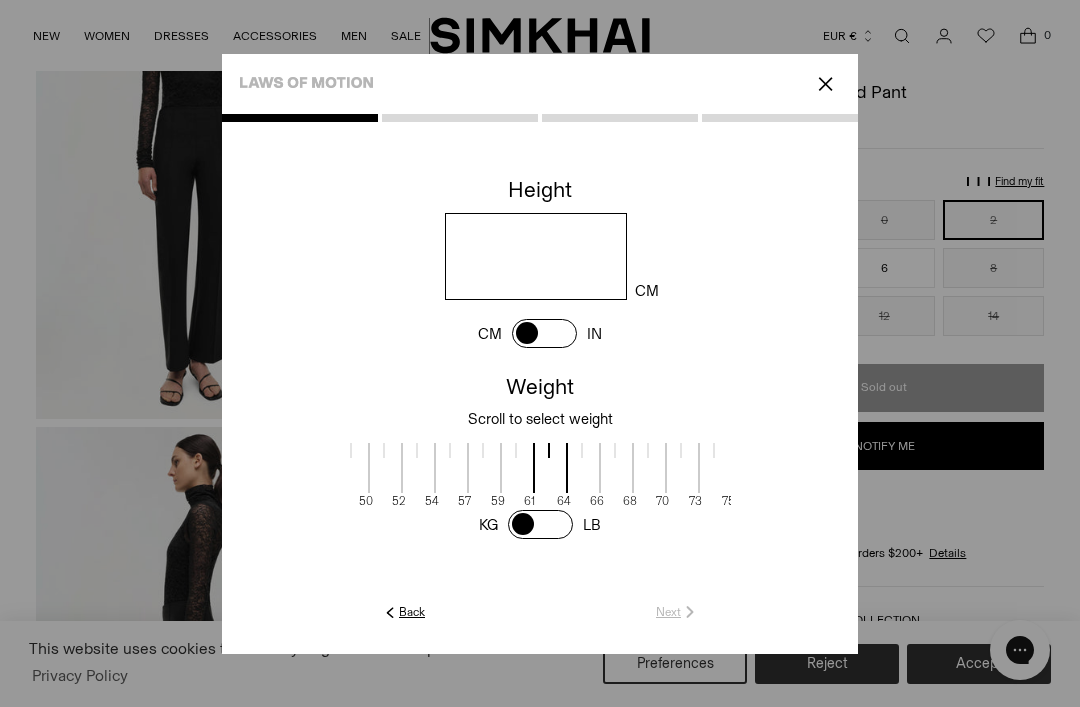 click at bounding box center (535, 256) 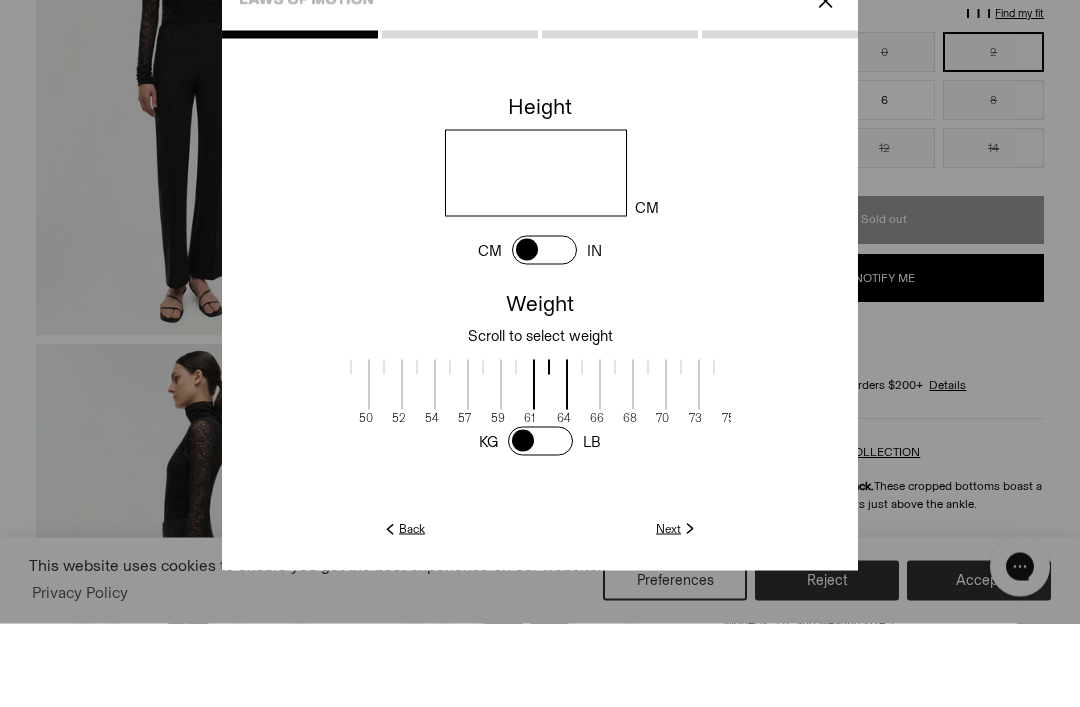 type on "***" 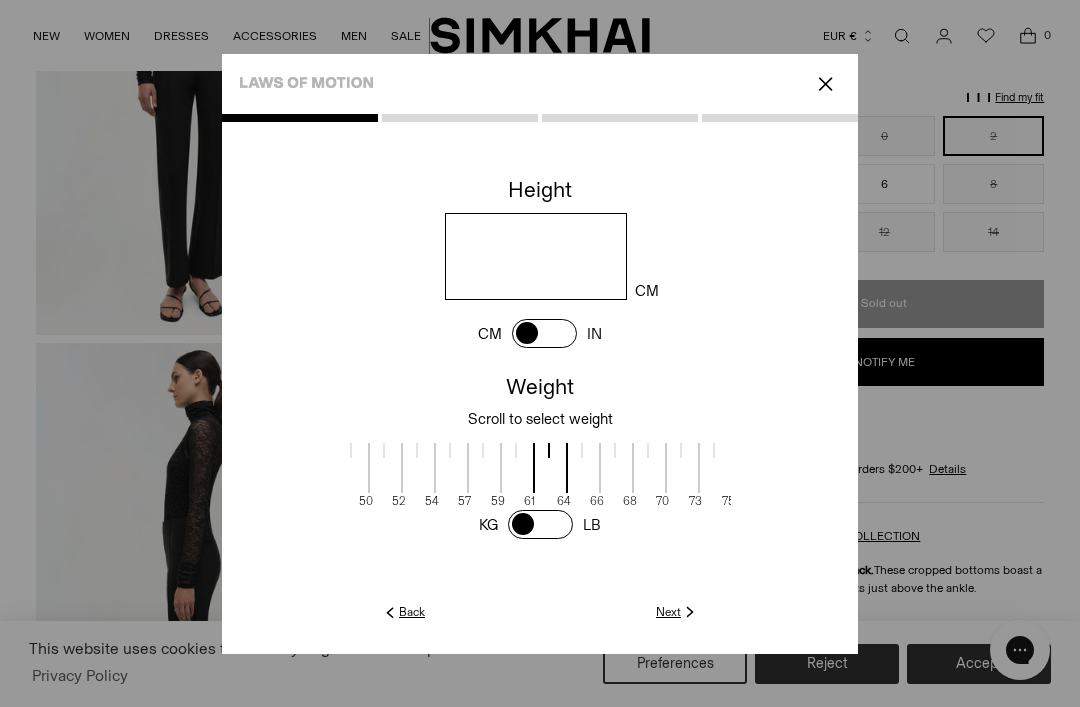 click 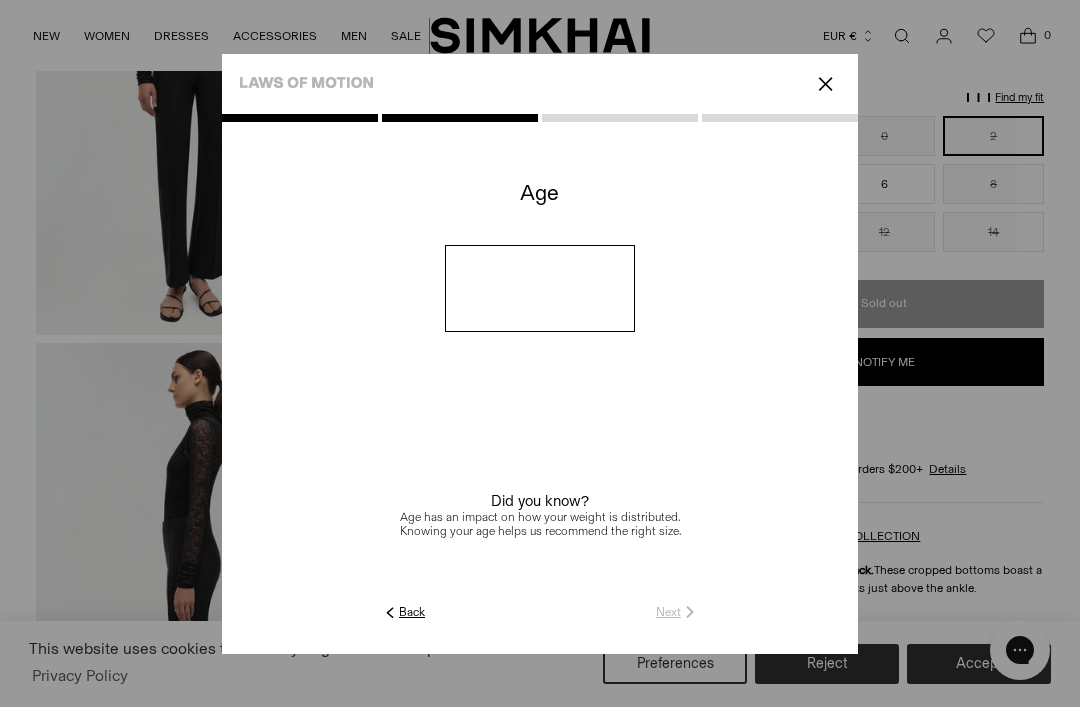 click at bounding box center (540, 288) 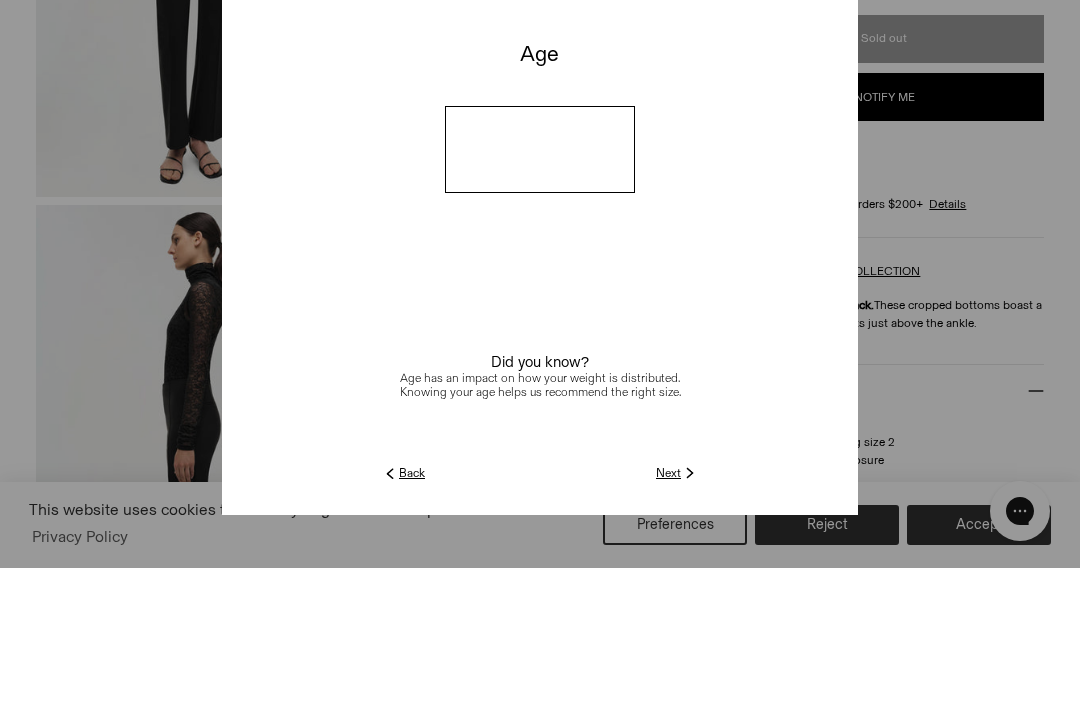 type on "**" 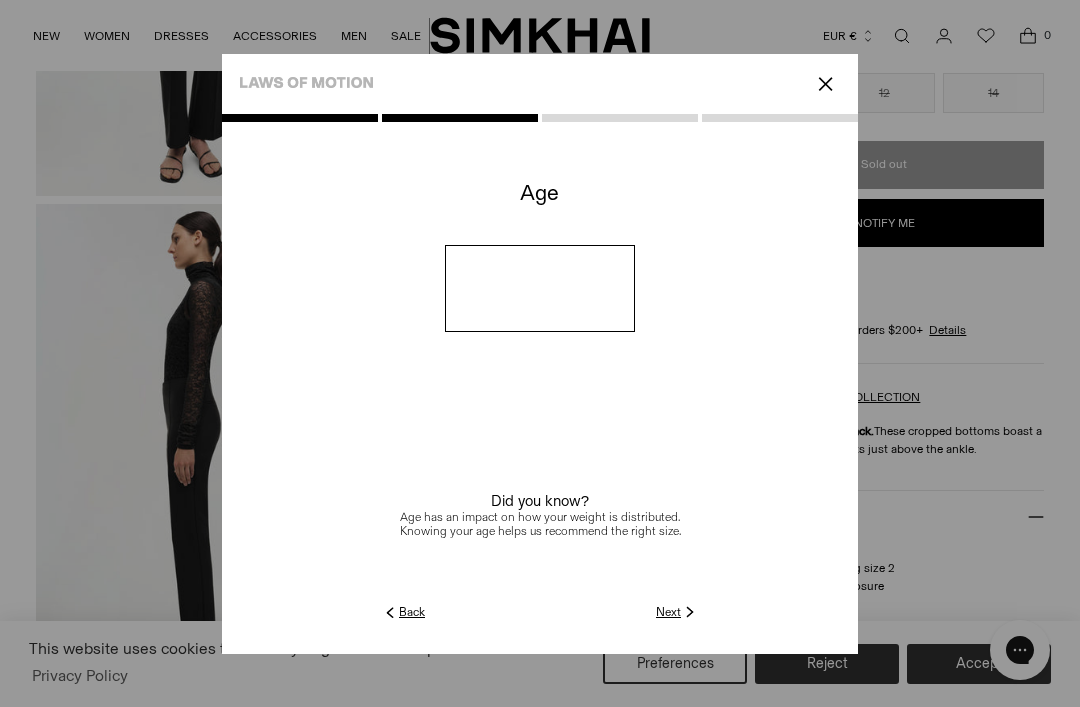 click 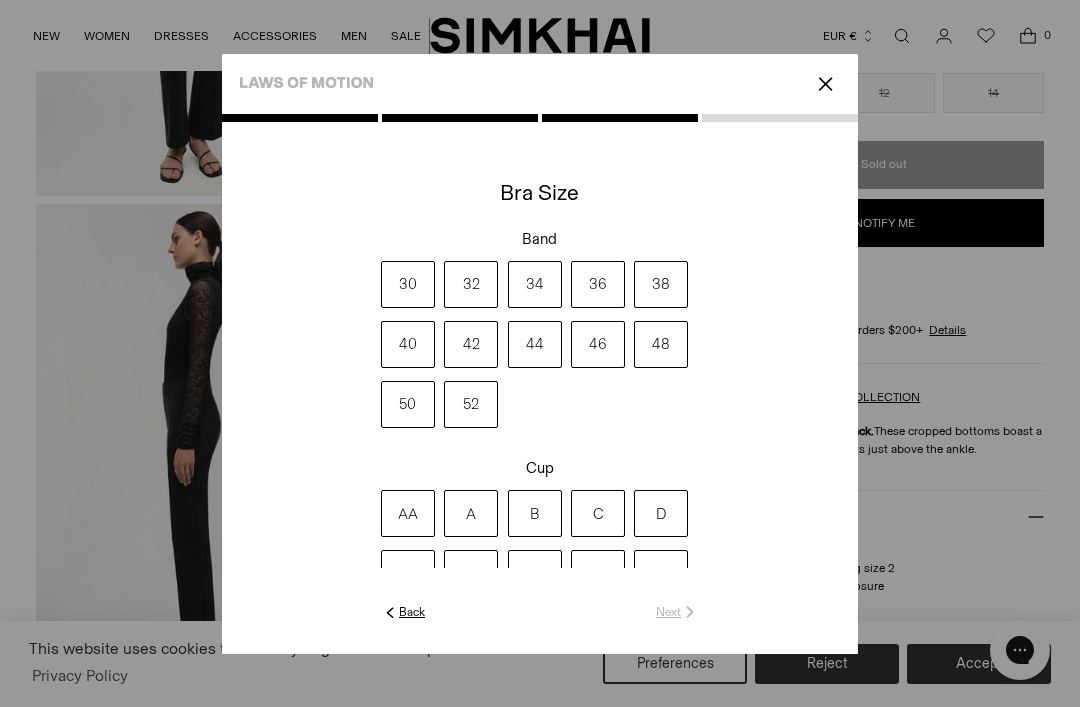 click on "C" at bounding box center [598, 513] 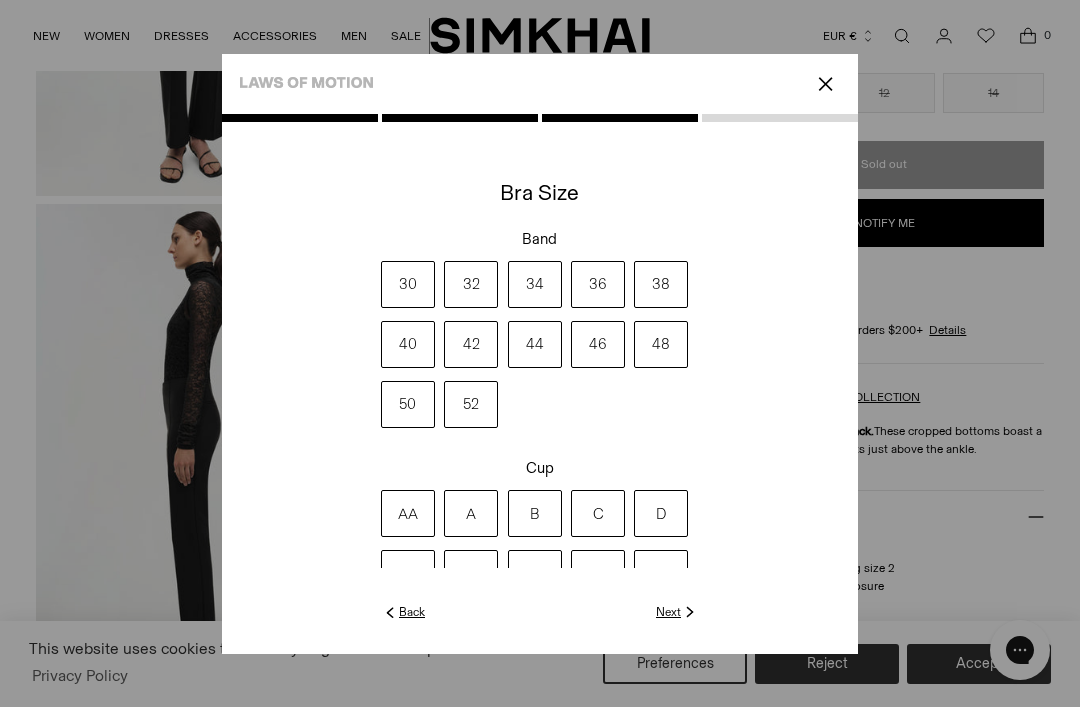 click 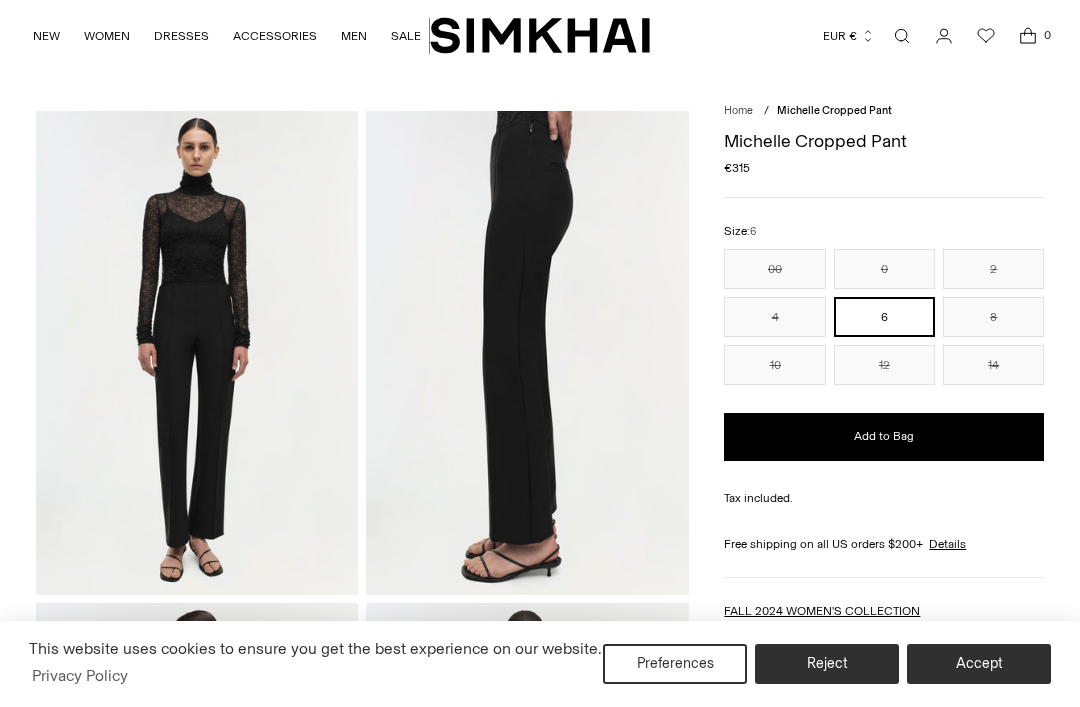 scroll, scrollTop: 0, scrollLeft: 0, axis: both 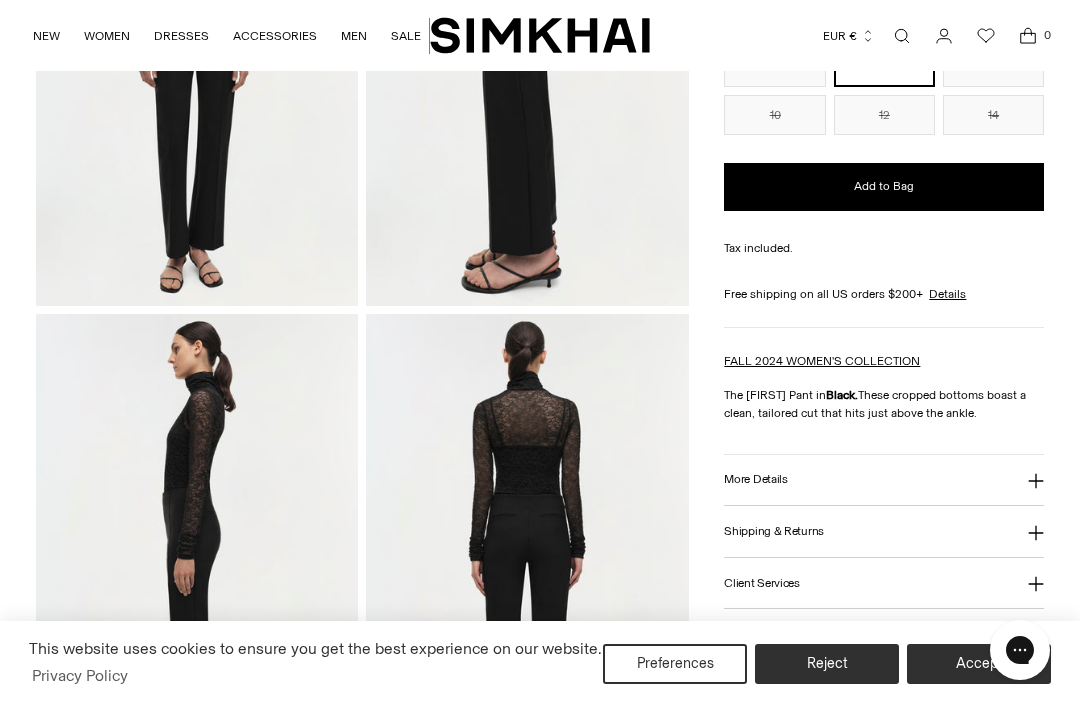 click on "More Details" at bounding box center (884, 480) 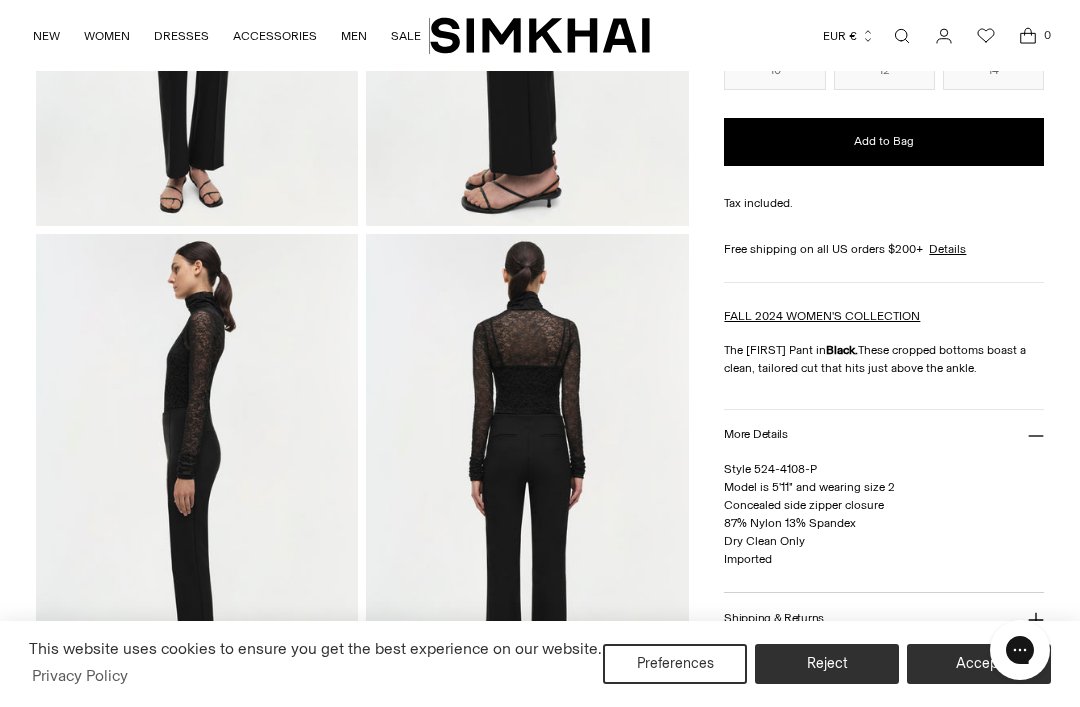 scroll, scrollTop: 372, scrollLeft: 0, axis: vertical 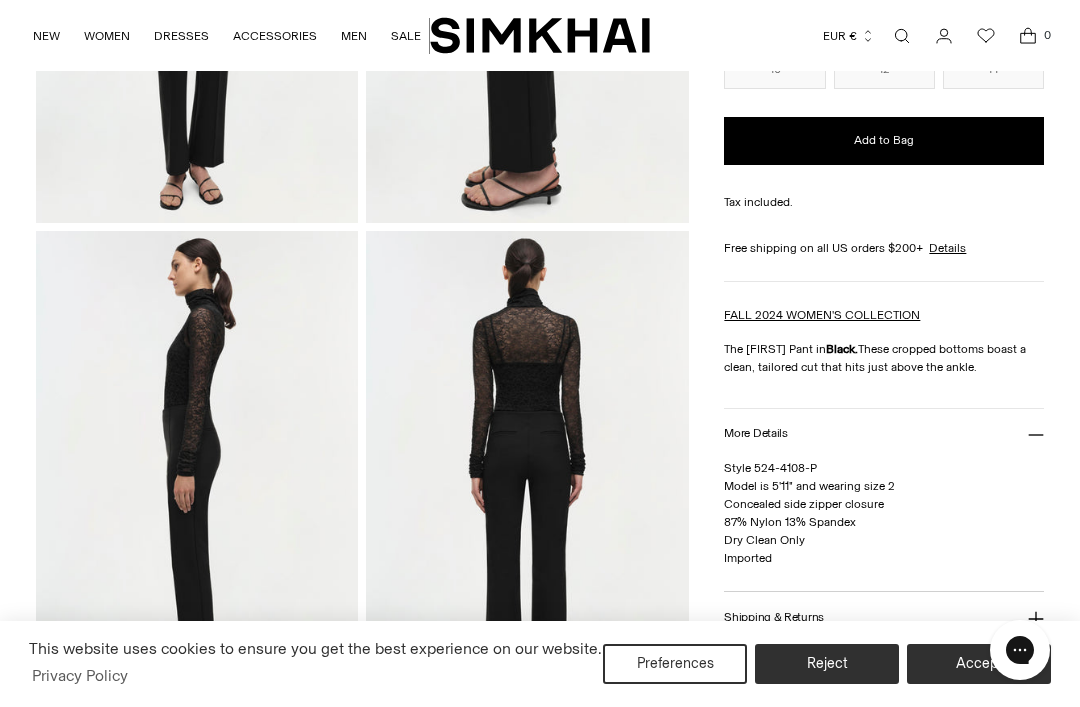 click at bounding box center (197, -19) 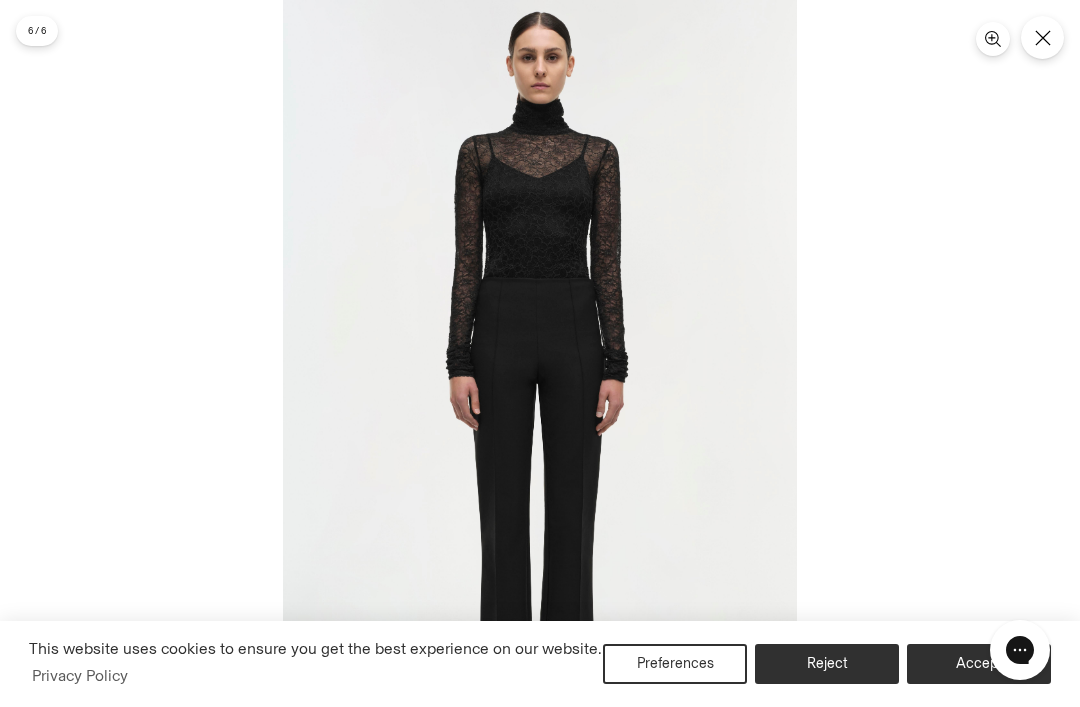 click 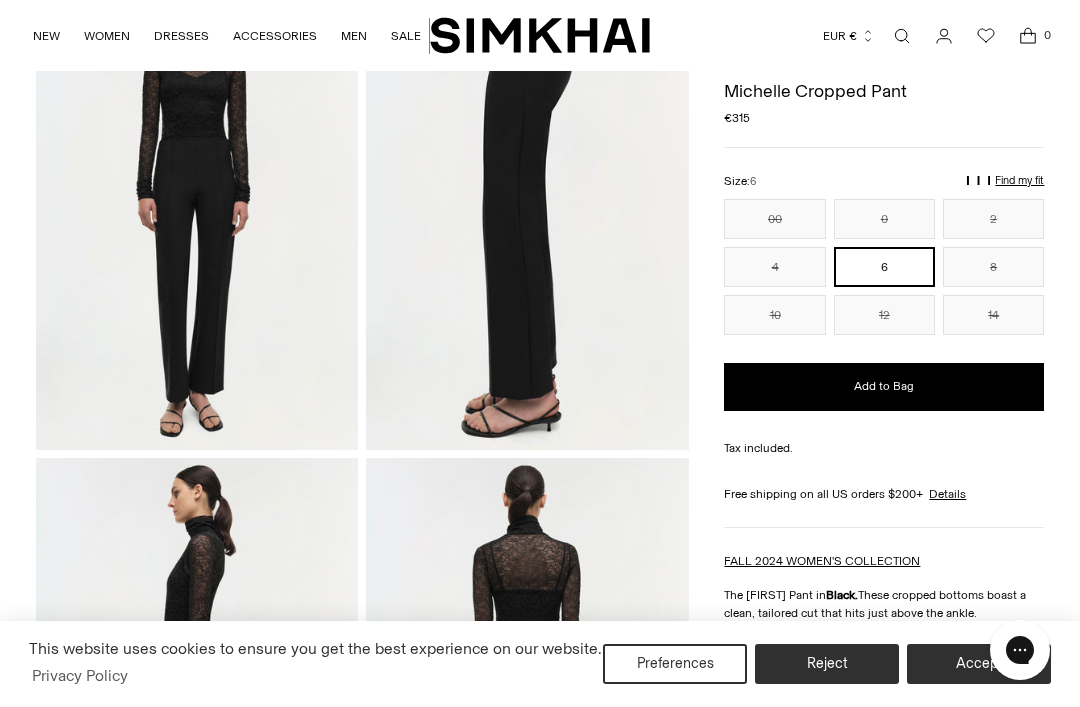 scroll, scrollTop: 0, scrollLeft: 0, axis: both 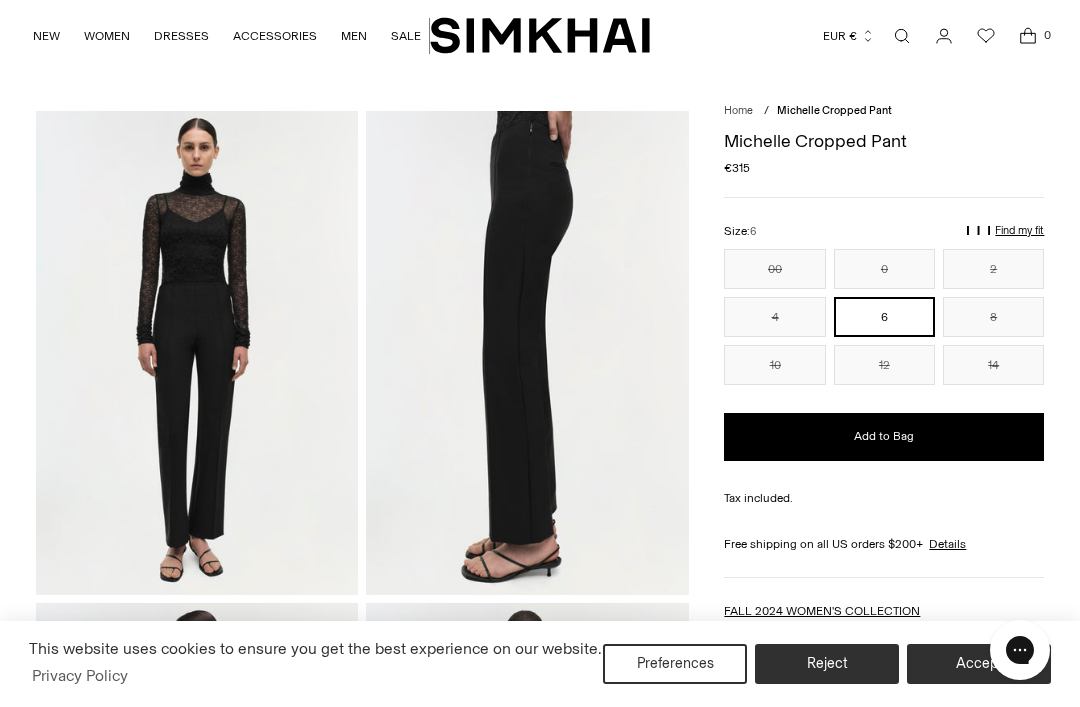 click on "Find my fit" at bounding box center [840, 239] 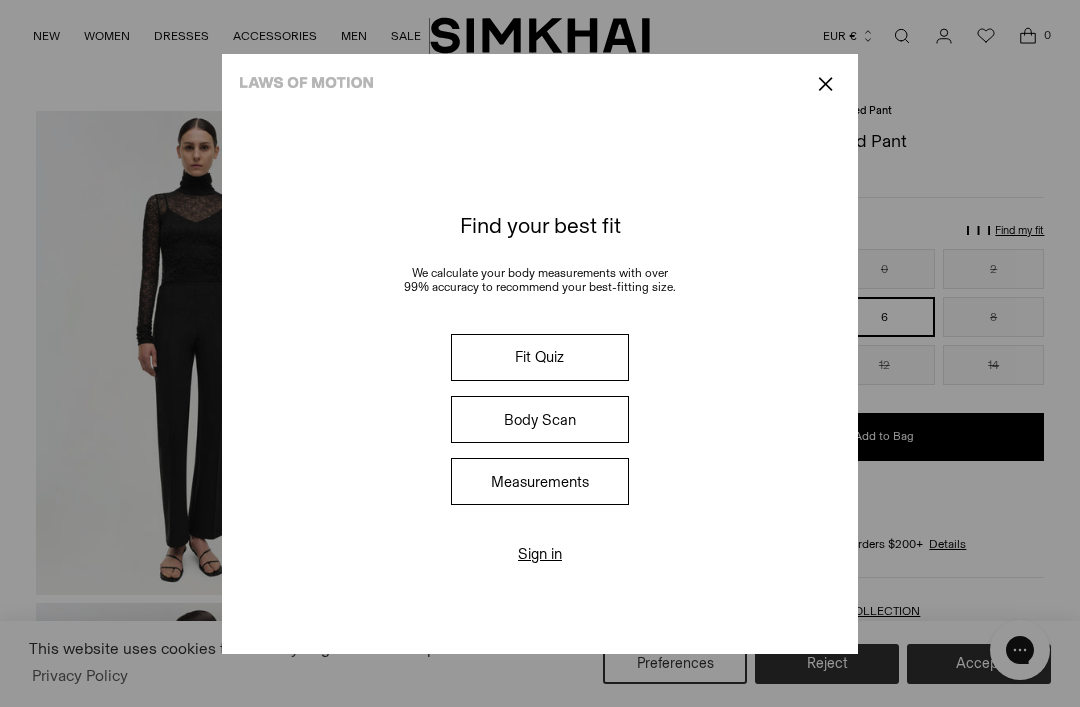 click on "Body Scan" at bounding box center (540, 419) 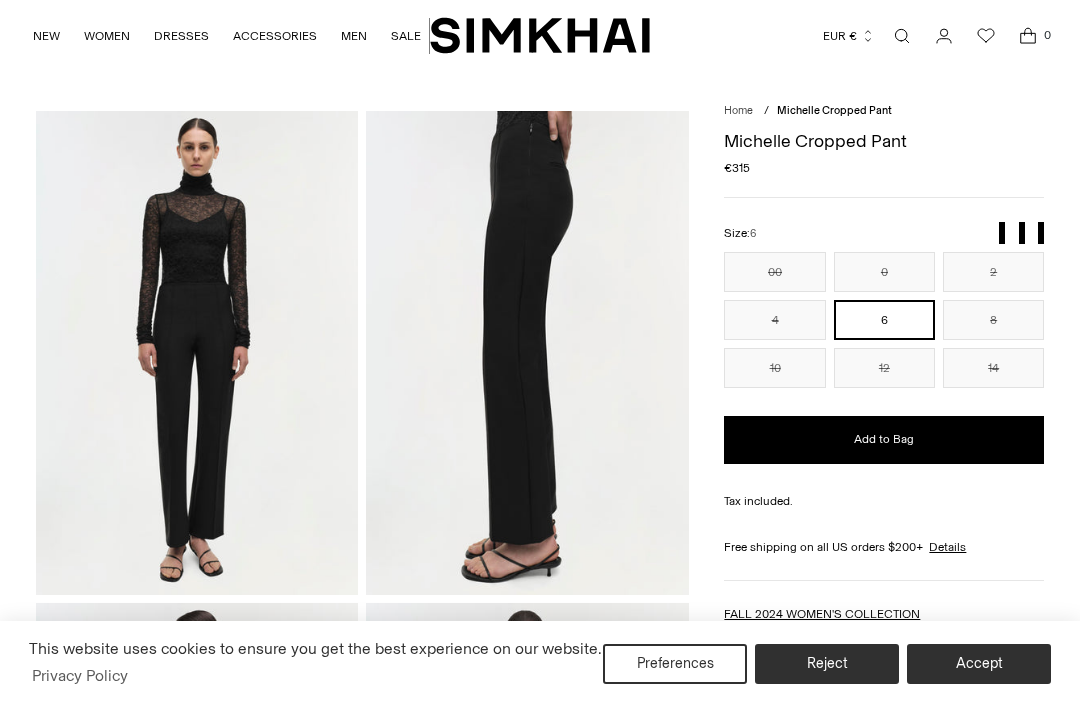 scroll, scrollTop: 0, scrollLeft: 0, axis: both 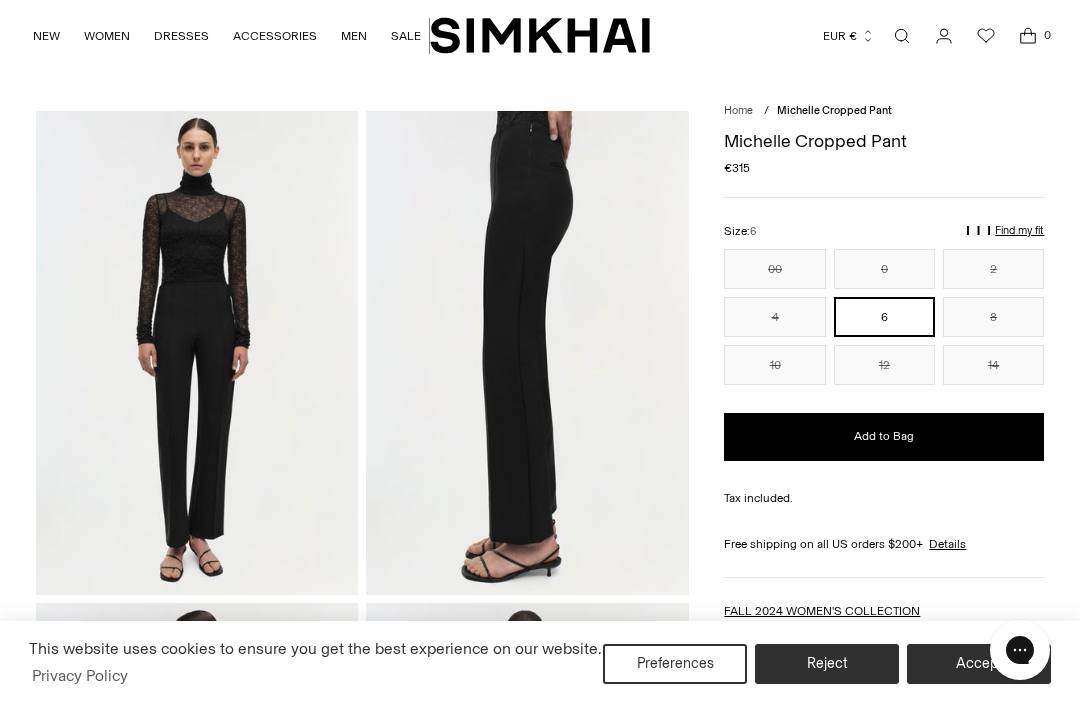 click on "Find my fit" at bounding box center (840, 239) 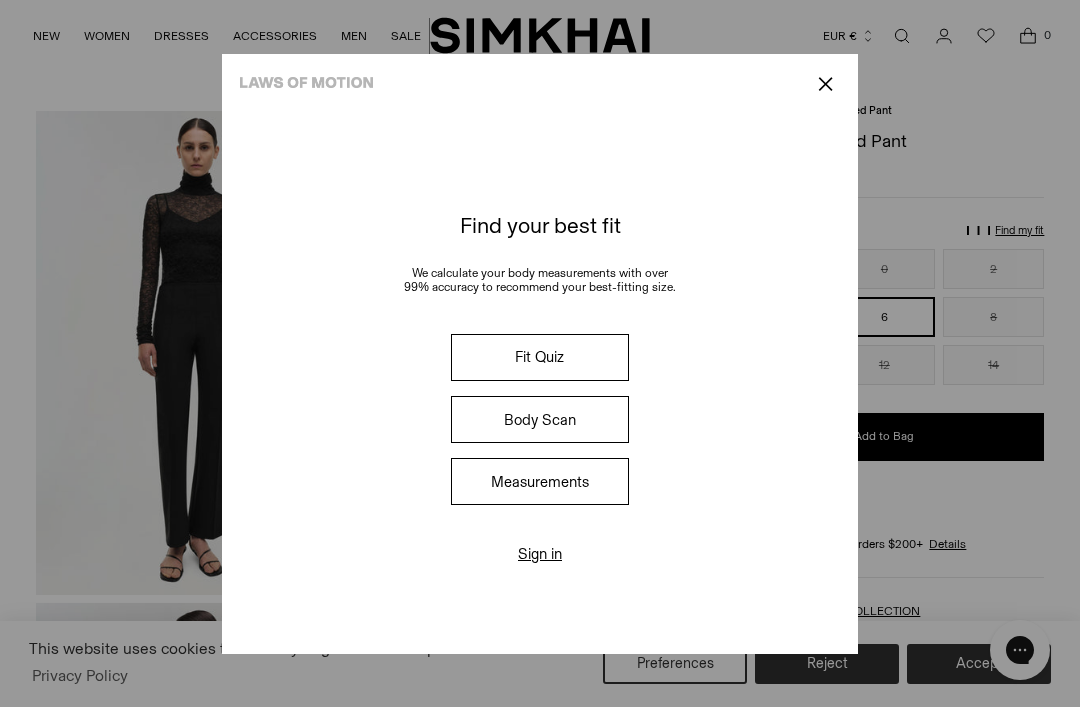 click on "Measurements" at bounding box center [540, 481] 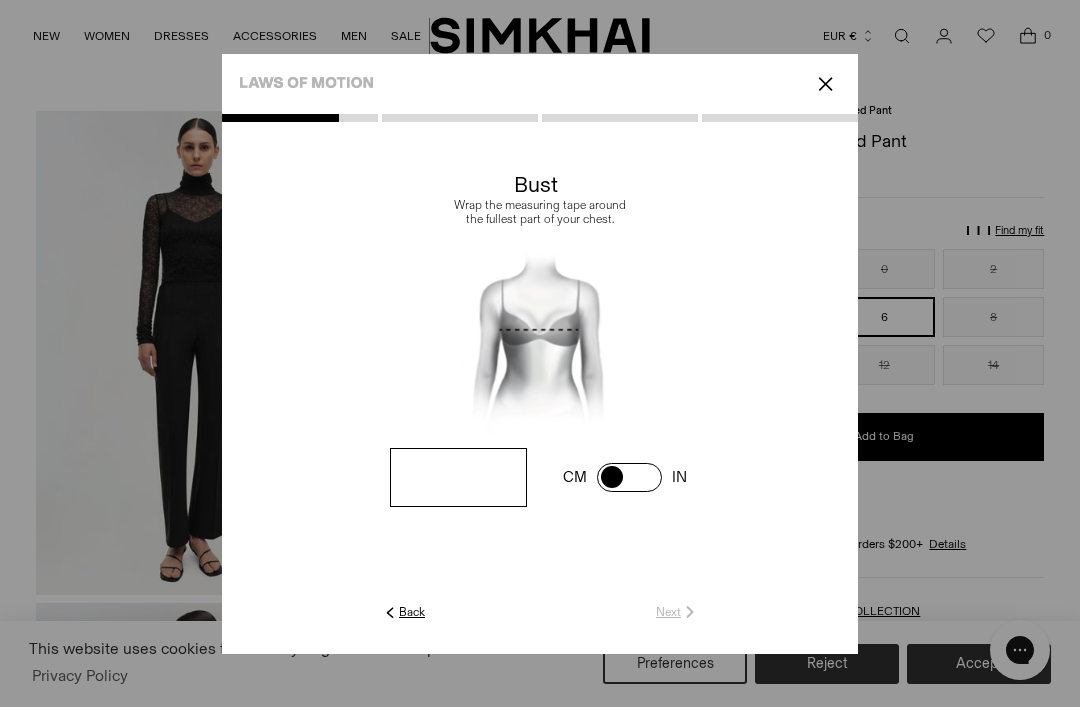 click at bounding box center [629, 477] 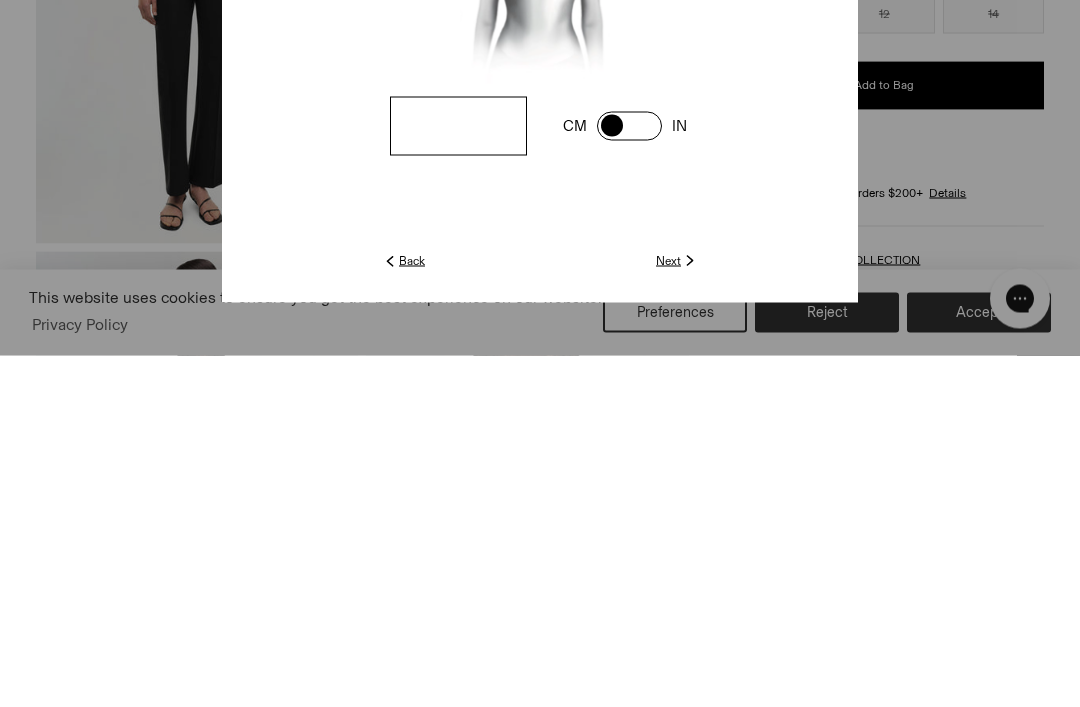 type on "**" 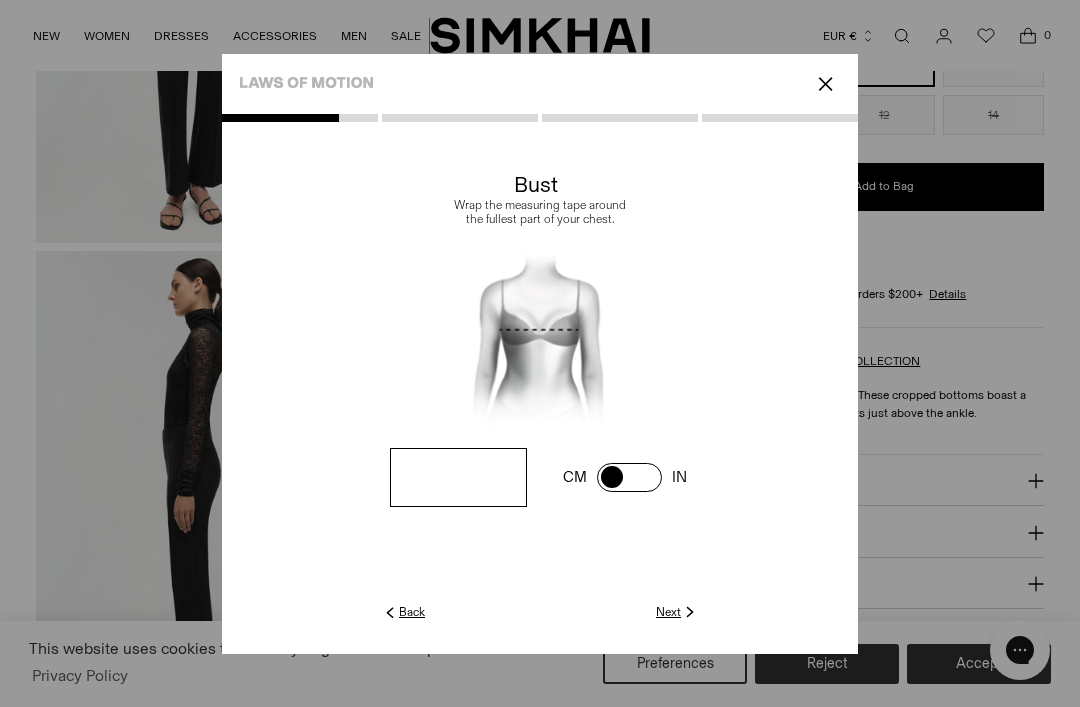 click 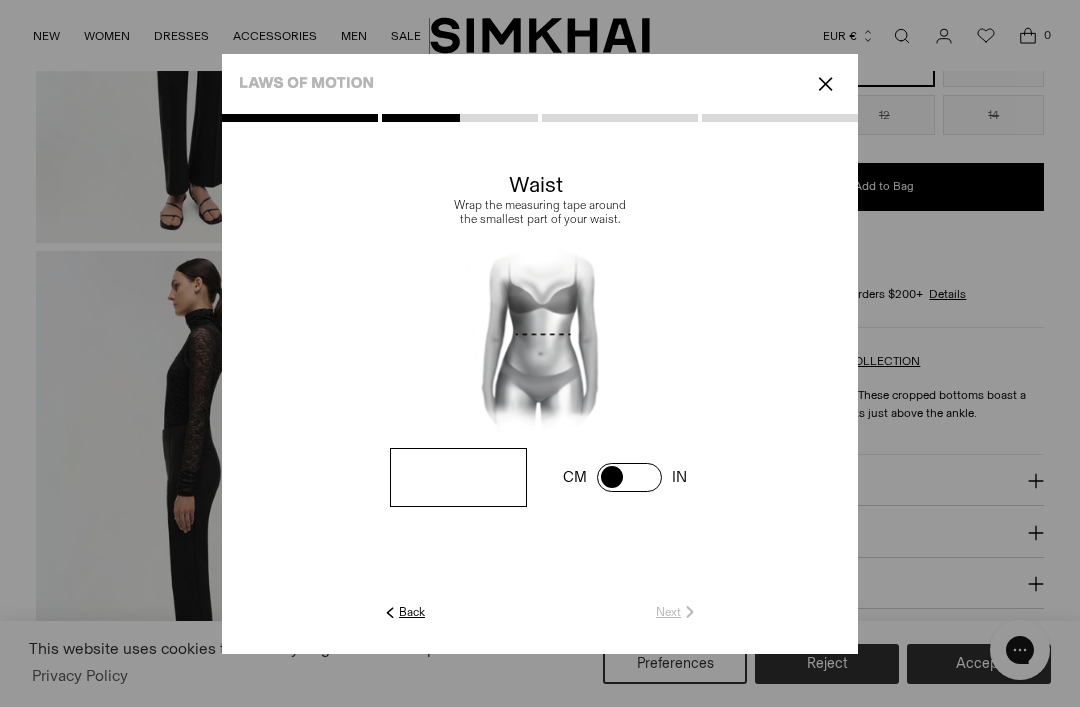 click at bounding box center [0, 0] 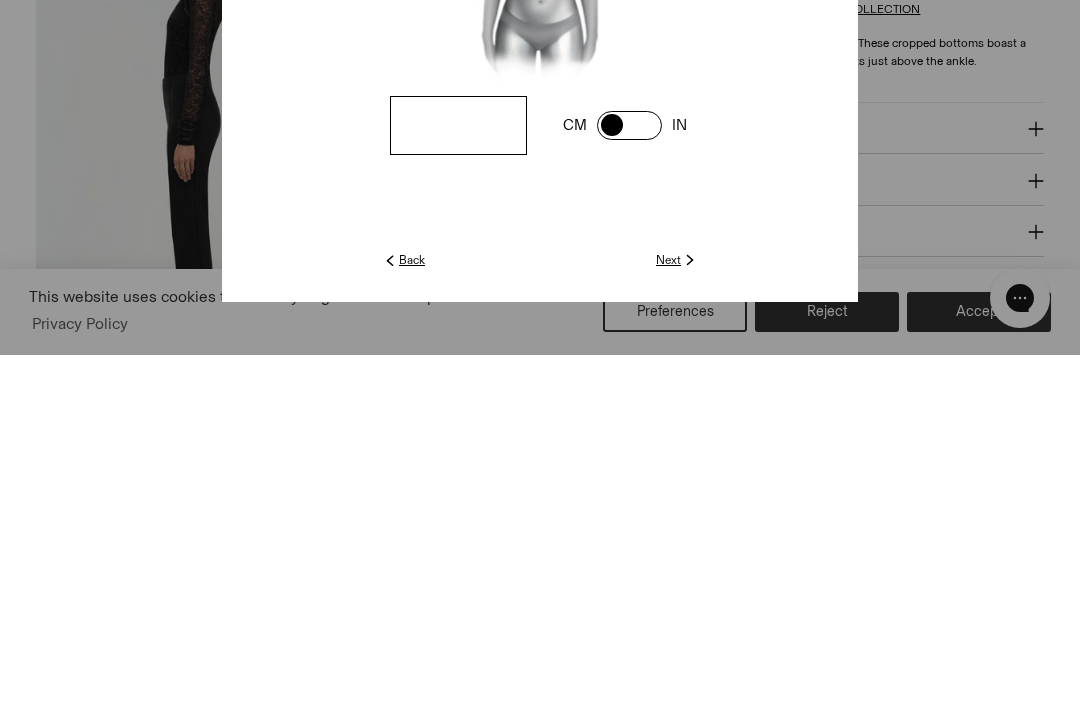 type on "**" 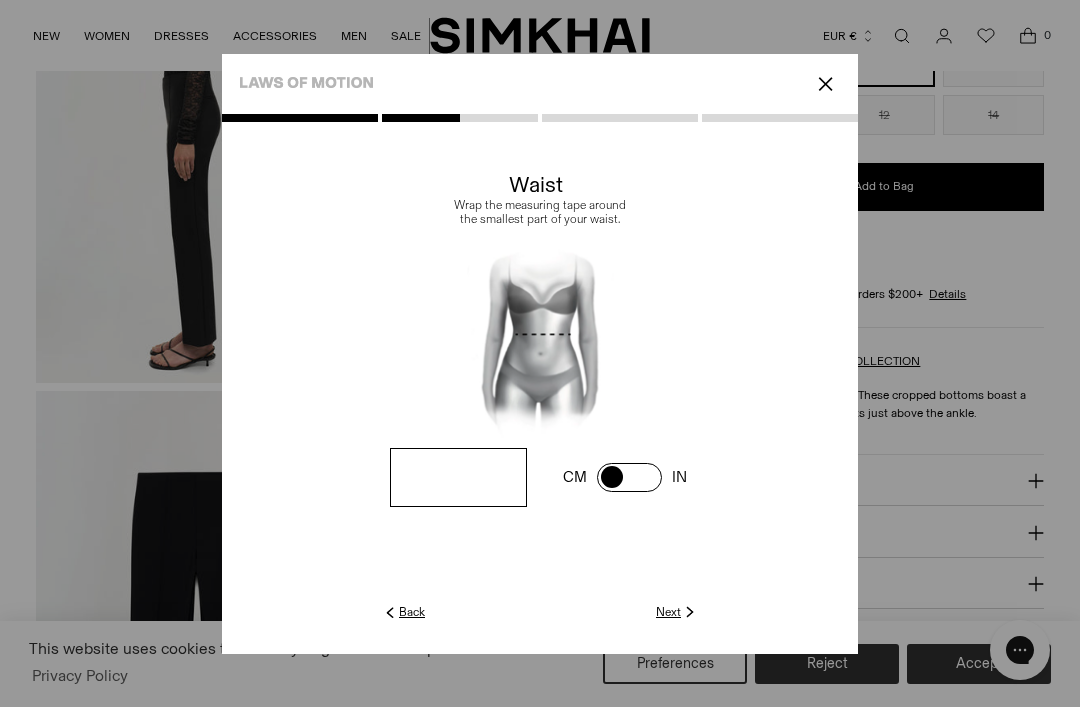 click 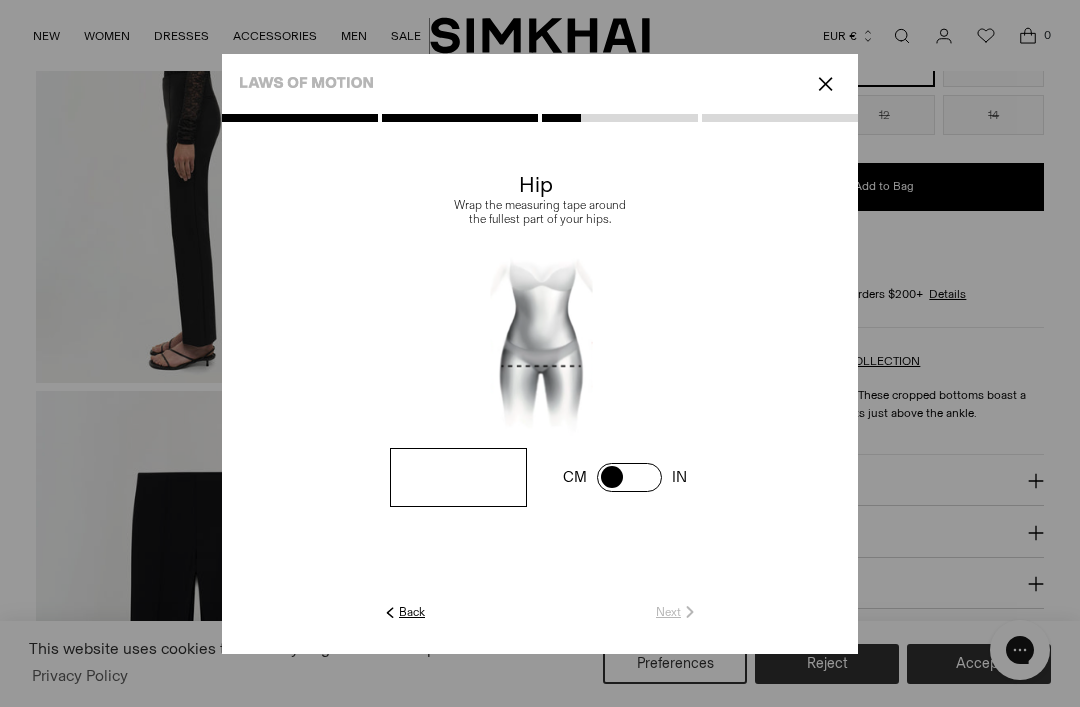 click at bounding box center (0, 0) 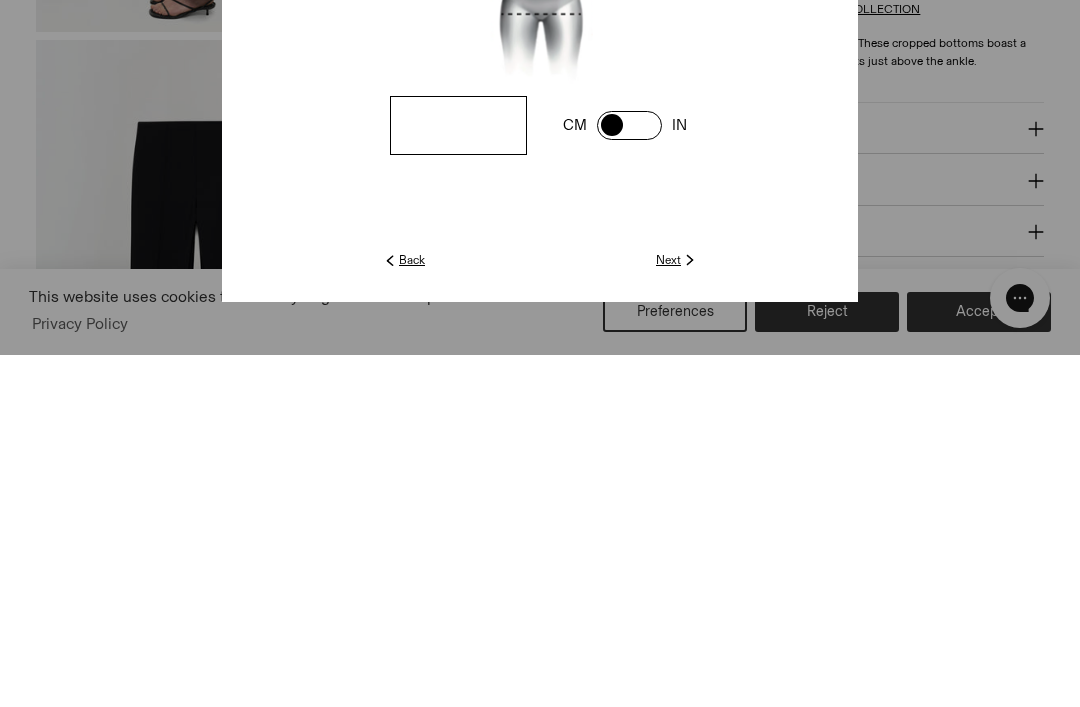 click 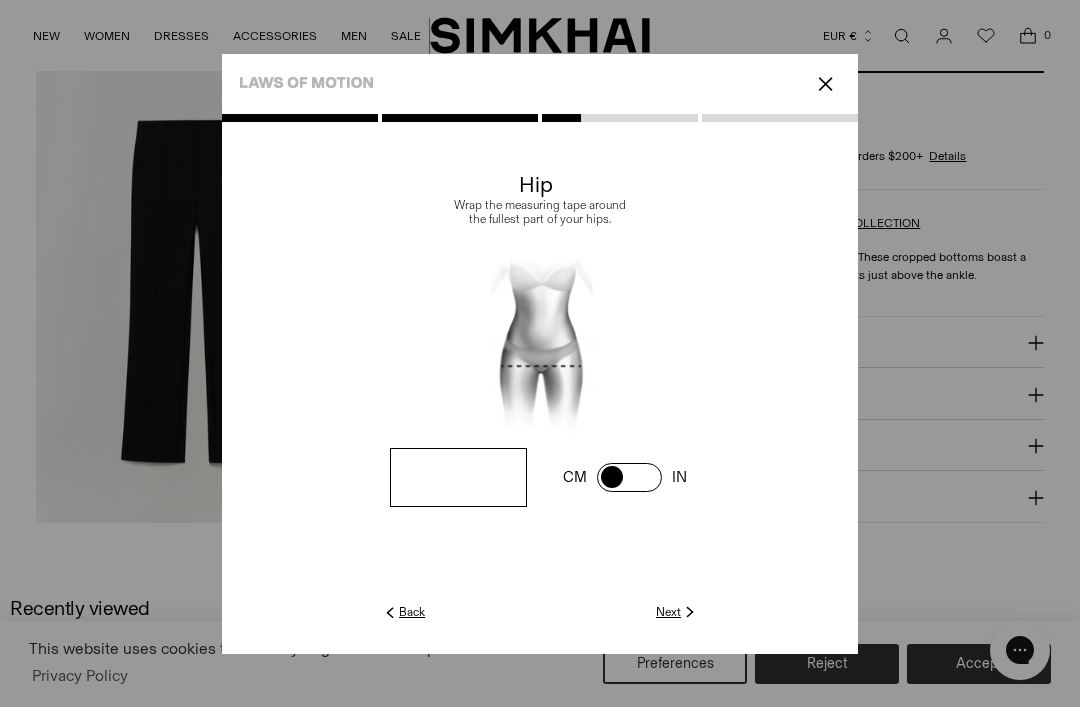 click 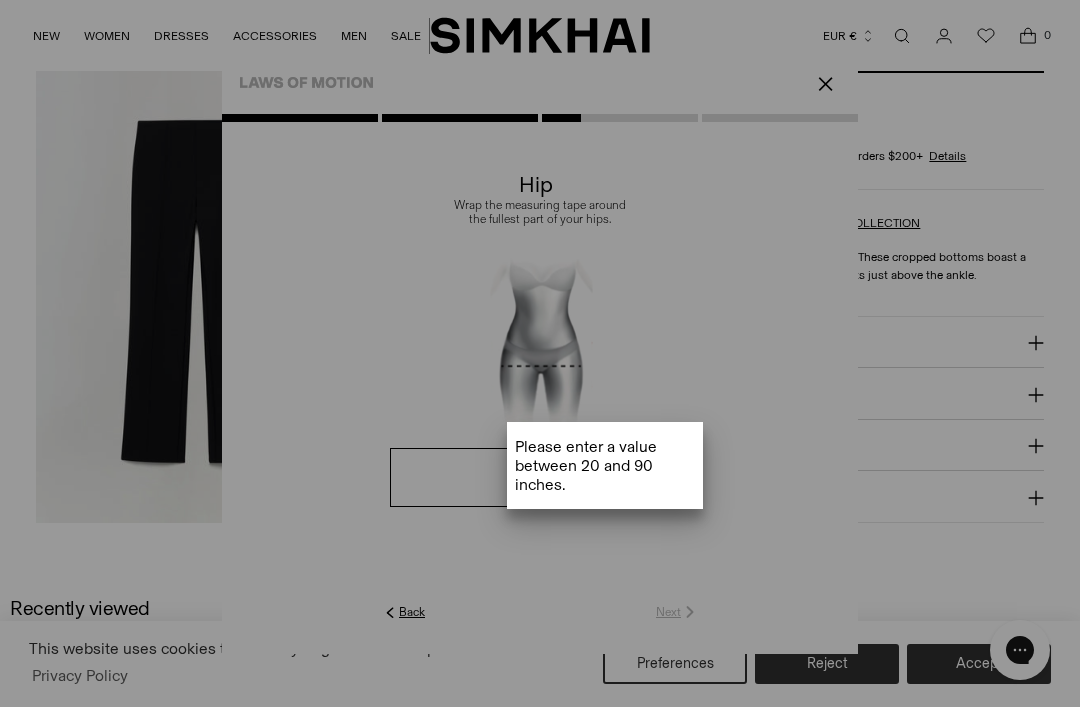 click at bounding box center (540, 372) 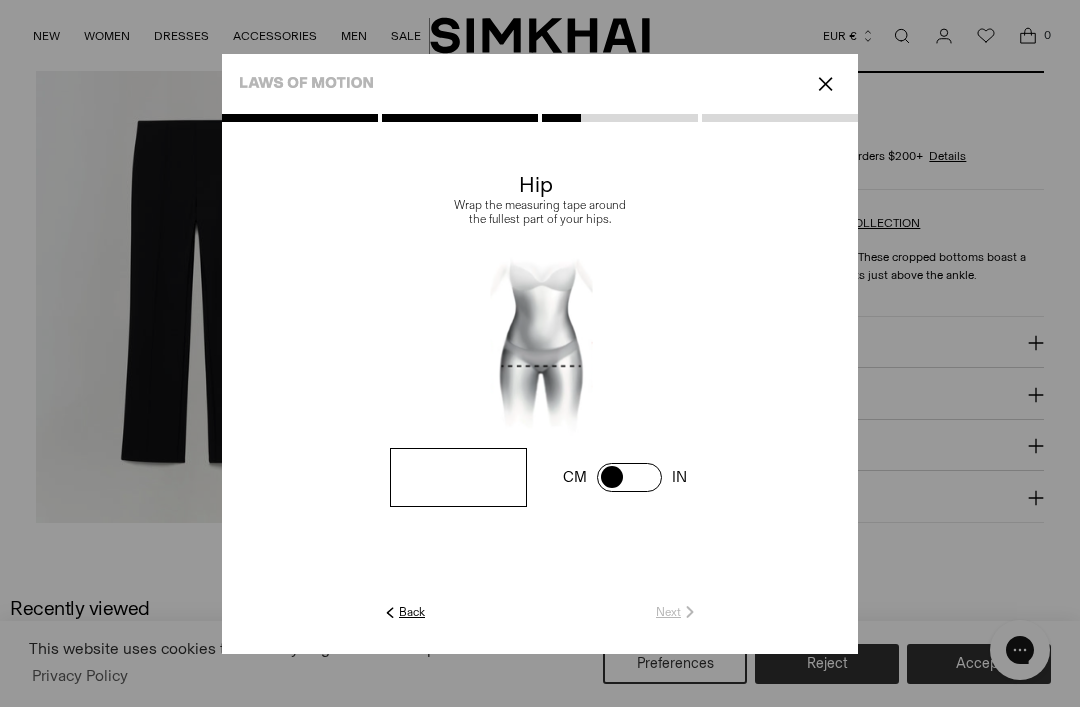 click on "**" at bounding box center (0, 0) 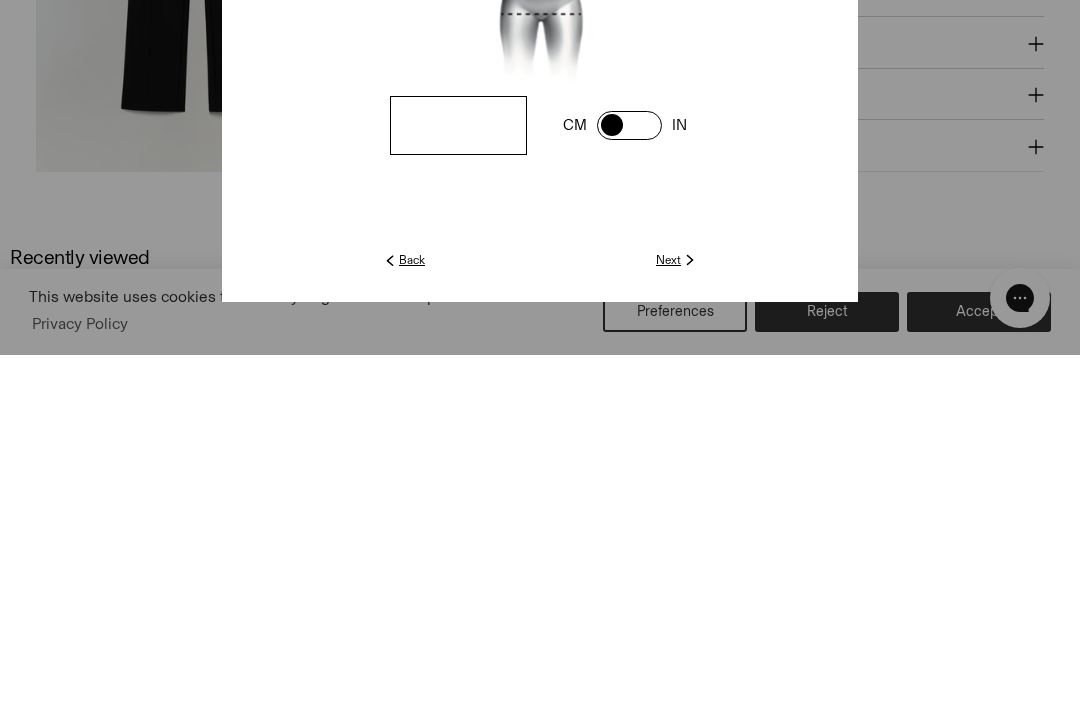scroll, scrollTop: 1408, scrollLeft: 0, axis: vertical 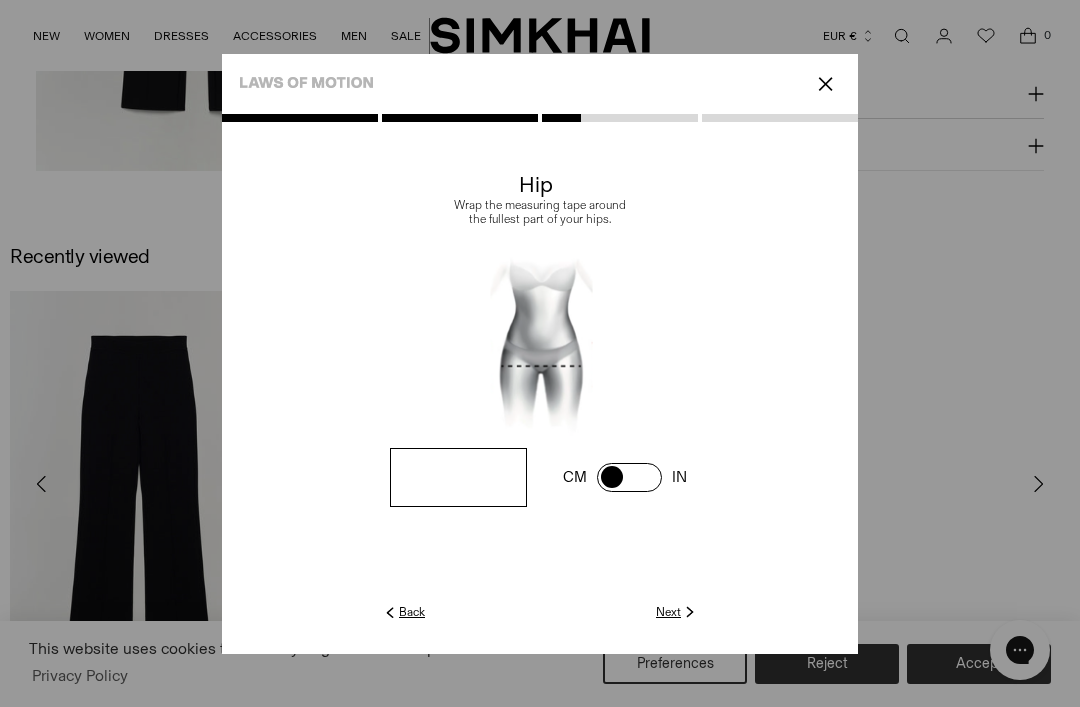 type on "**" 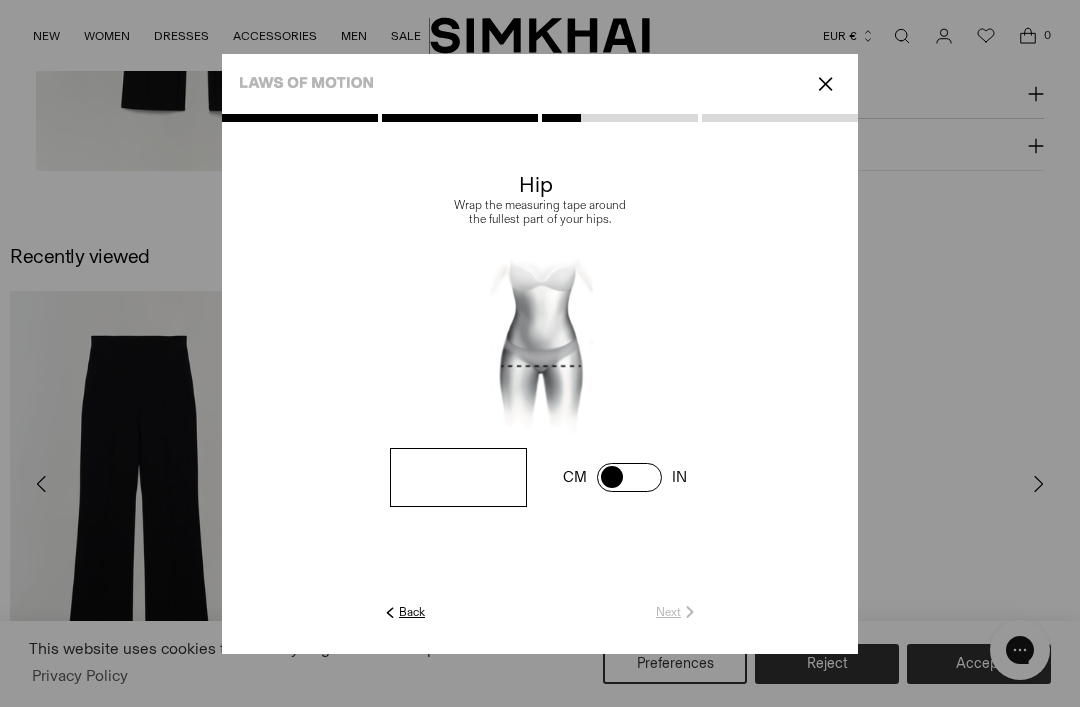 click at bounding box center (0, 0) 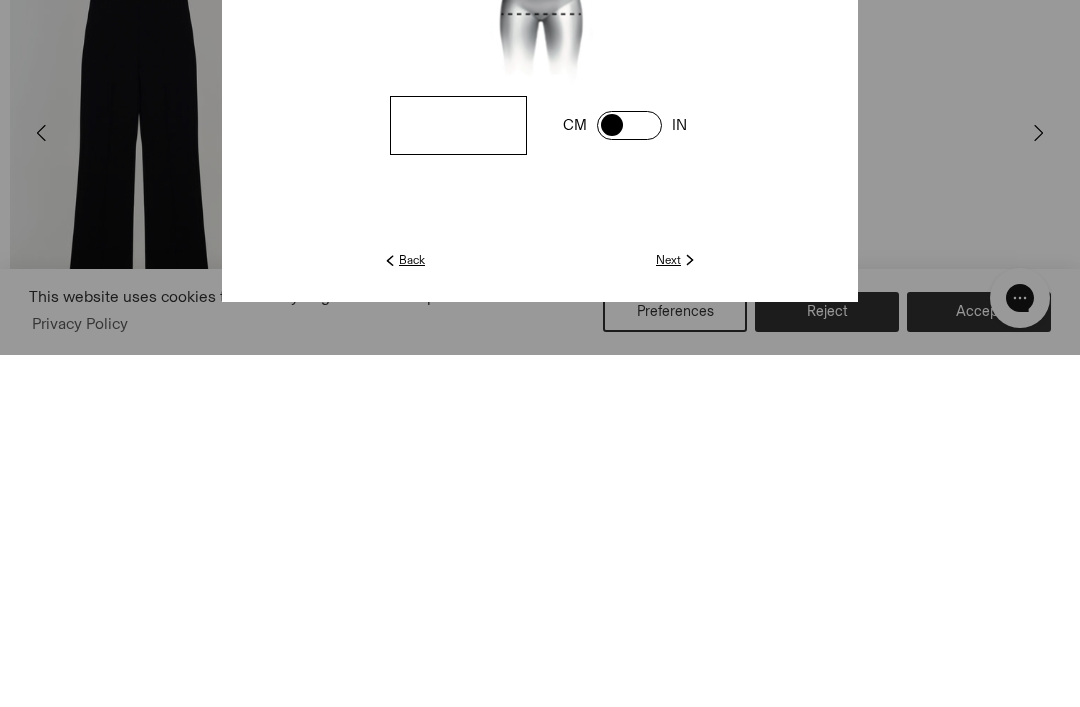 type on "**" 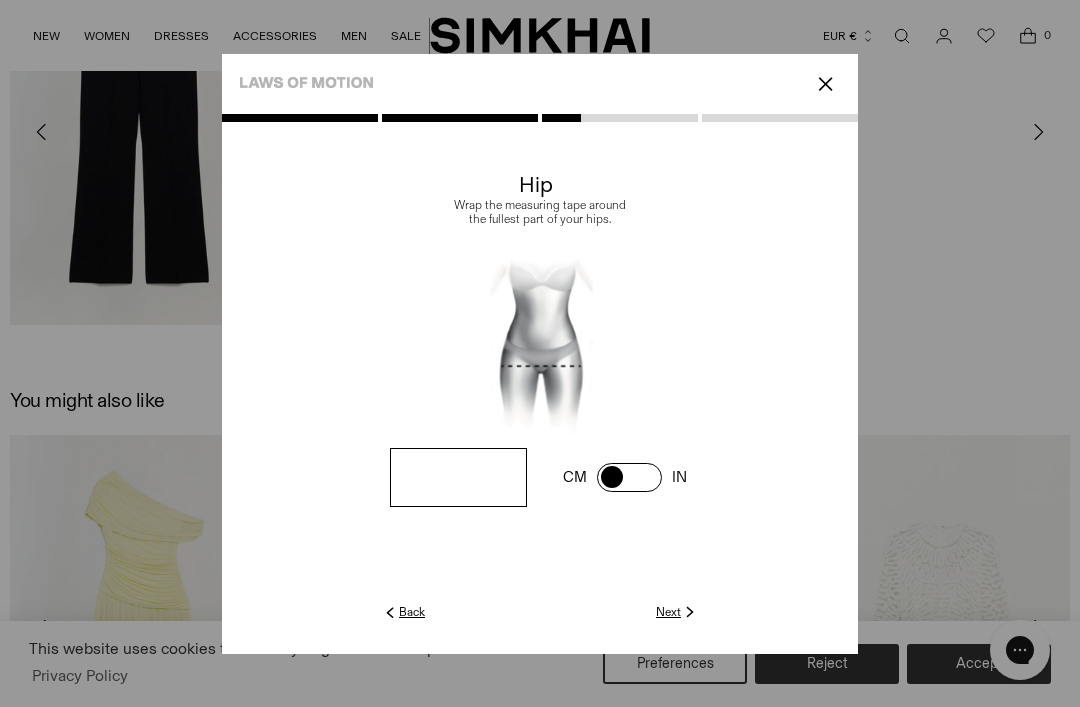 click 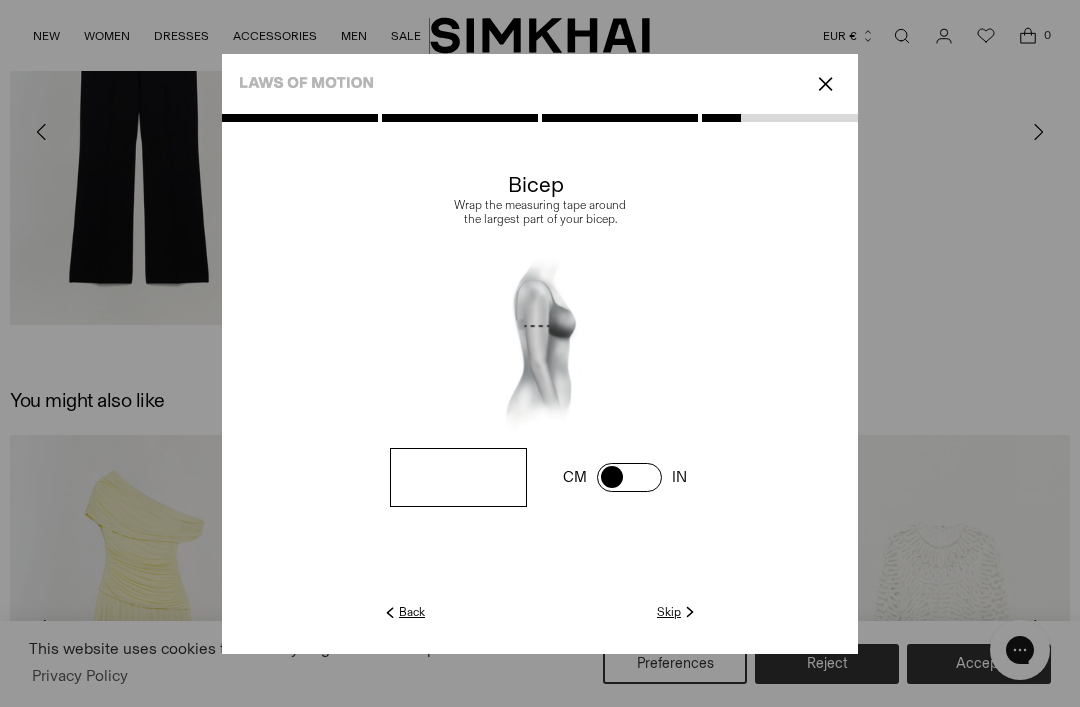 click on "Skip" 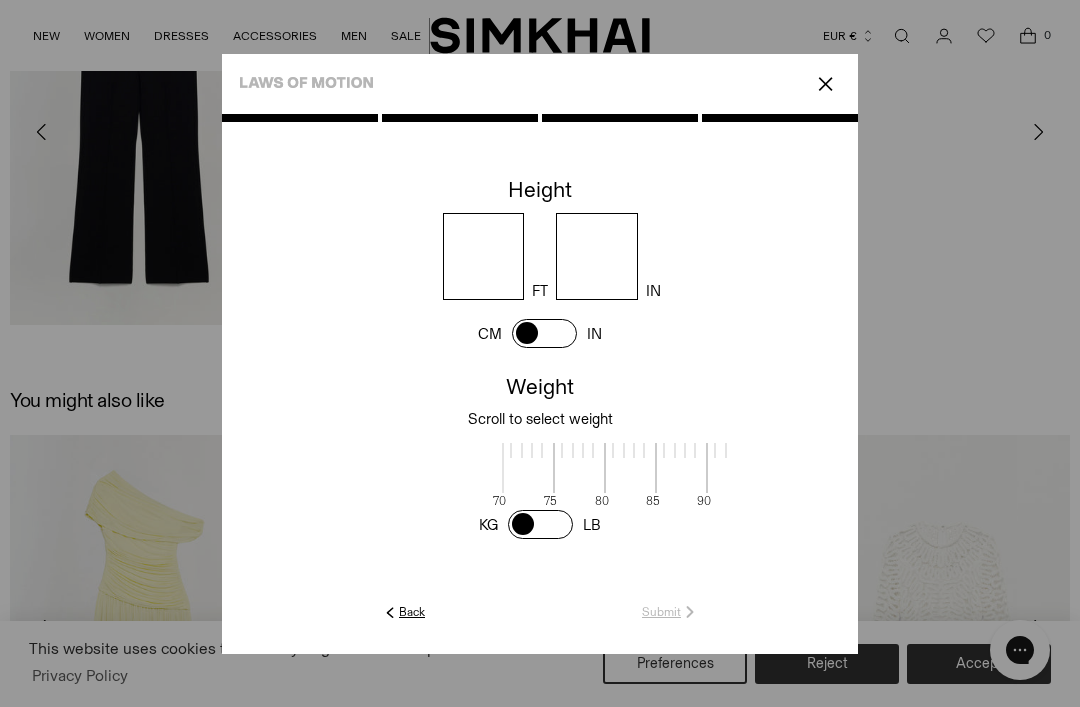 scroll, scrollTop: 5, scrollLeft: 624, axis: both 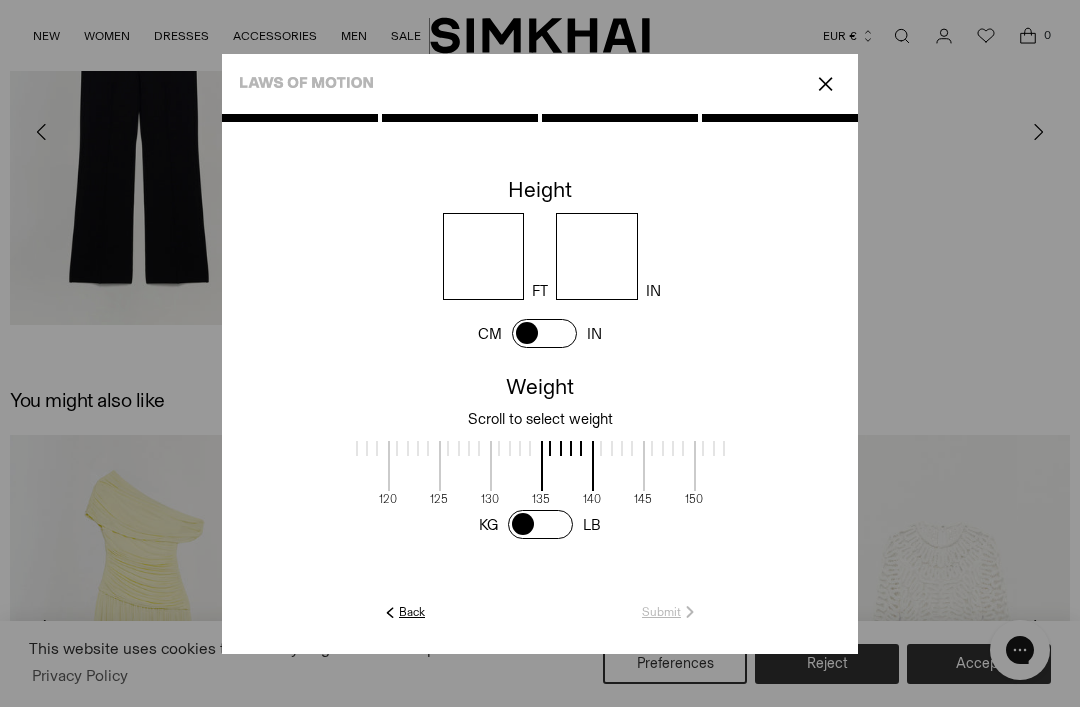click at bounding box center (540, 524) 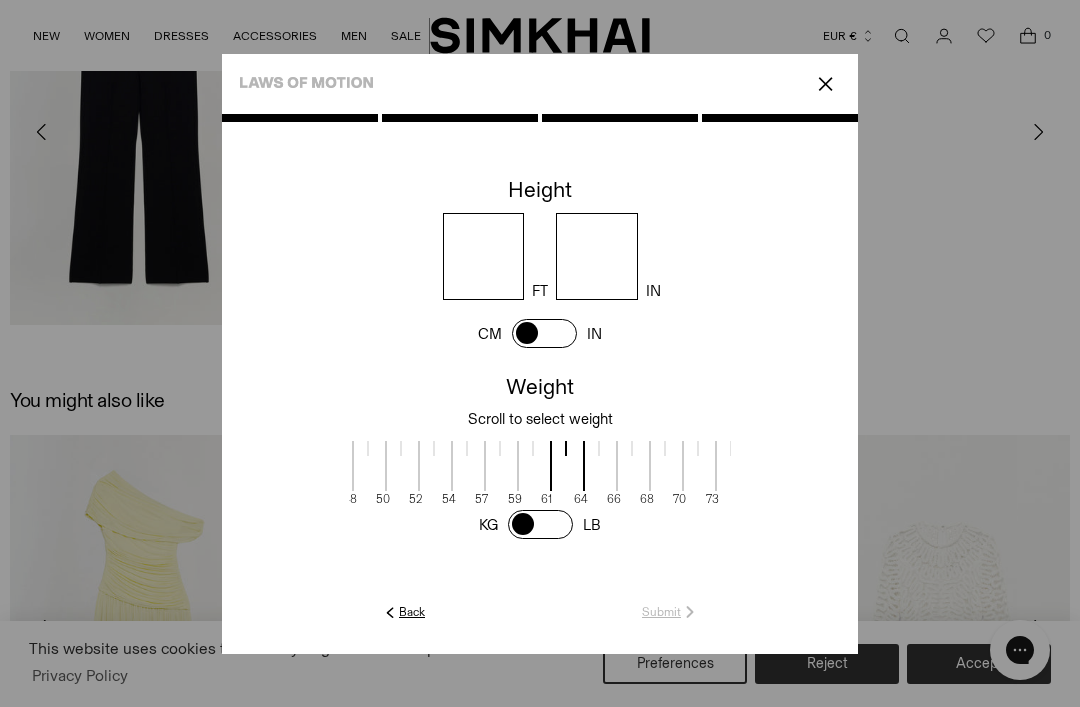 click at bounding box center [544, 333] 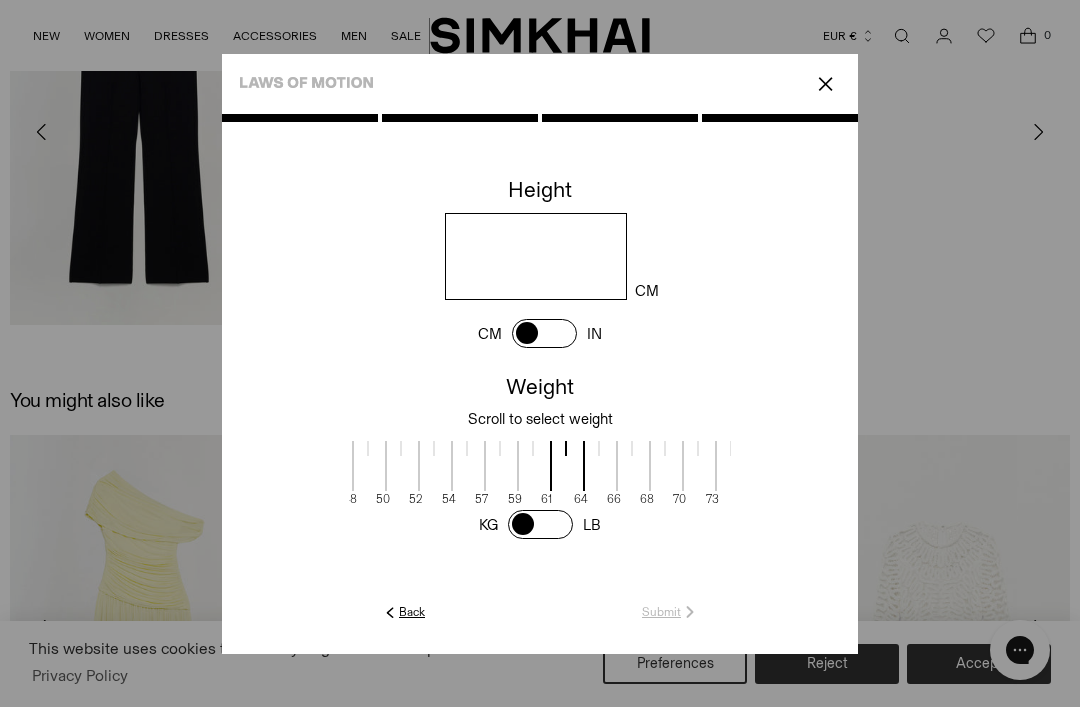 click at bounding box center (535, 256) 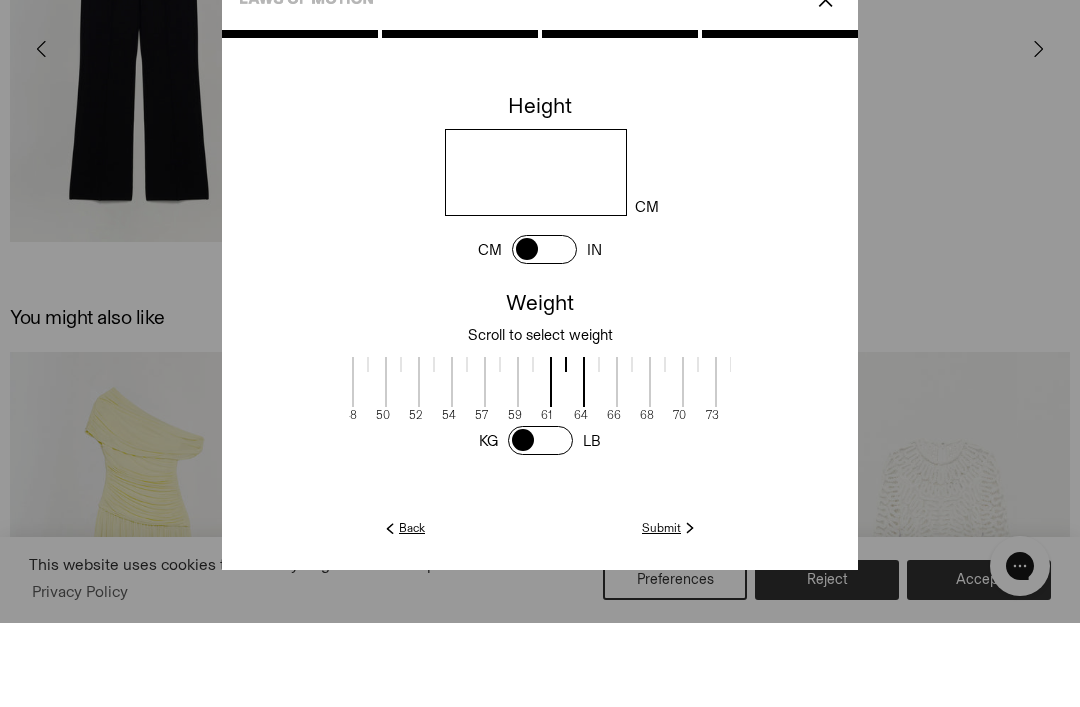 scroll, scrollTop: 1844, scrollLeft: 0, axis: vertical 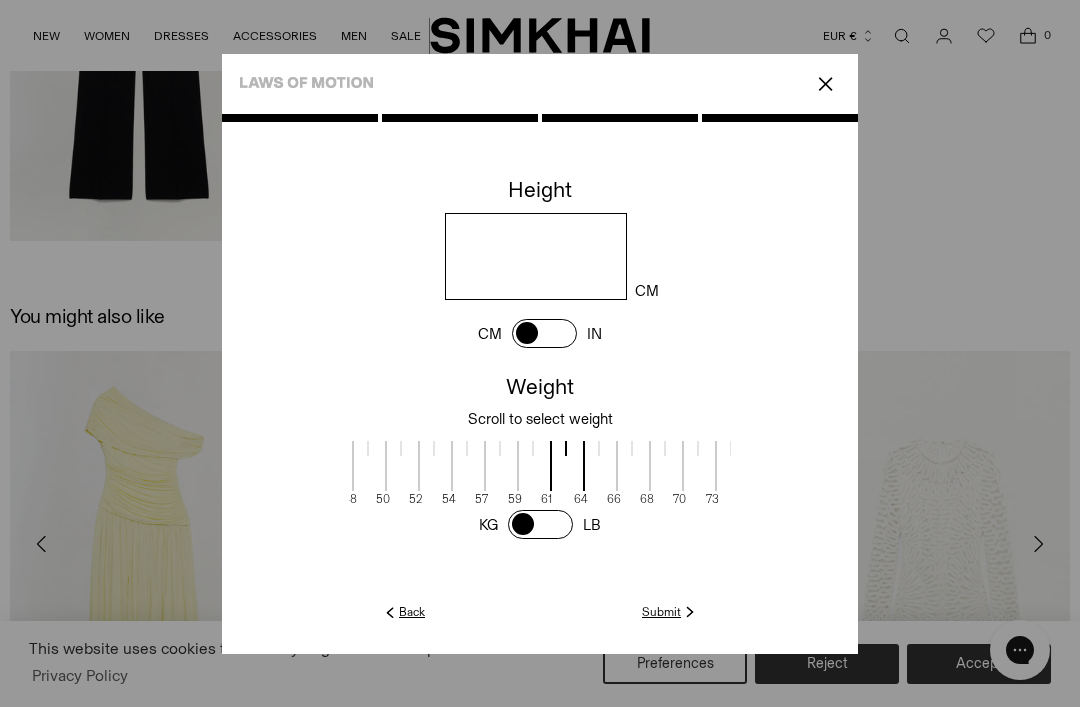 type on "***" 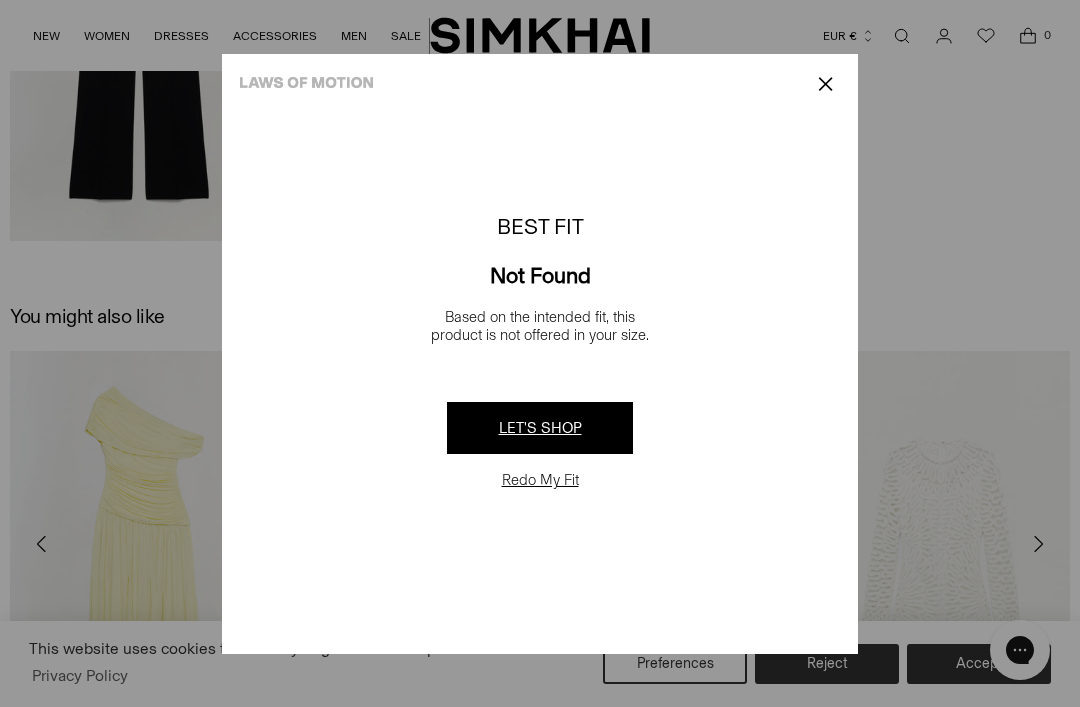 click on "Redo My Fit" at bounding box center (540, 480) 